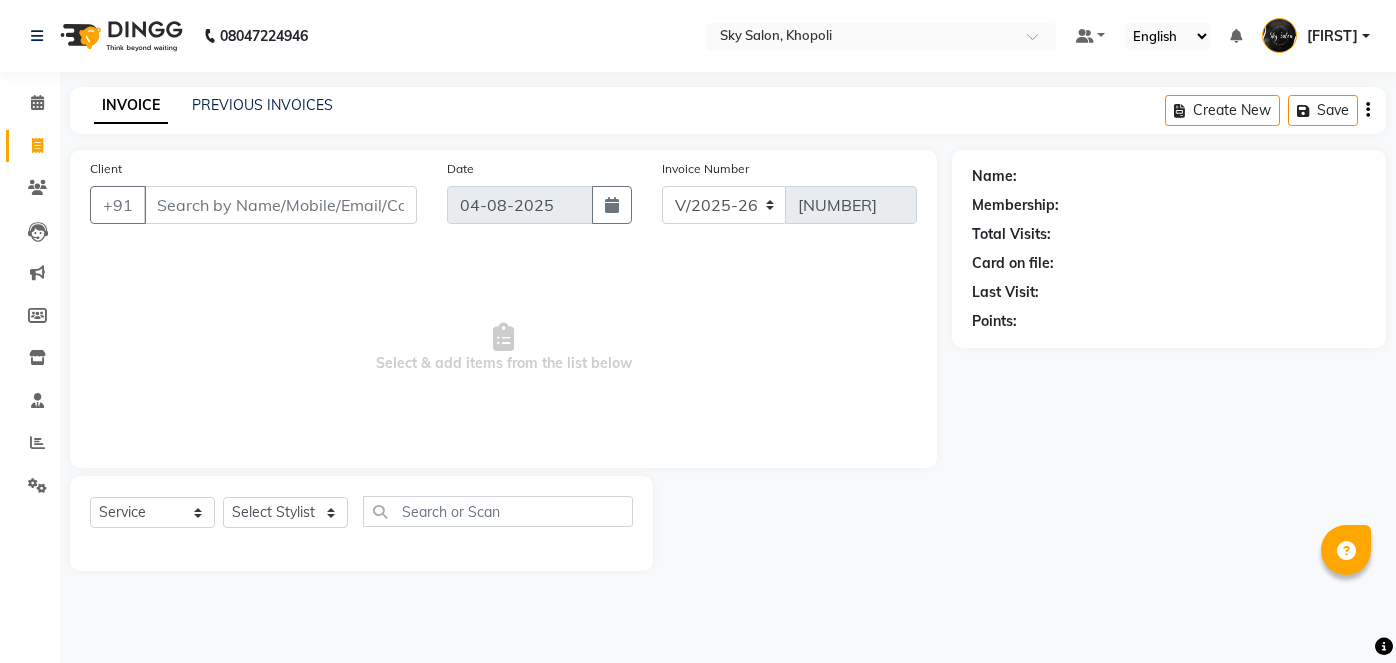 select on "3537" 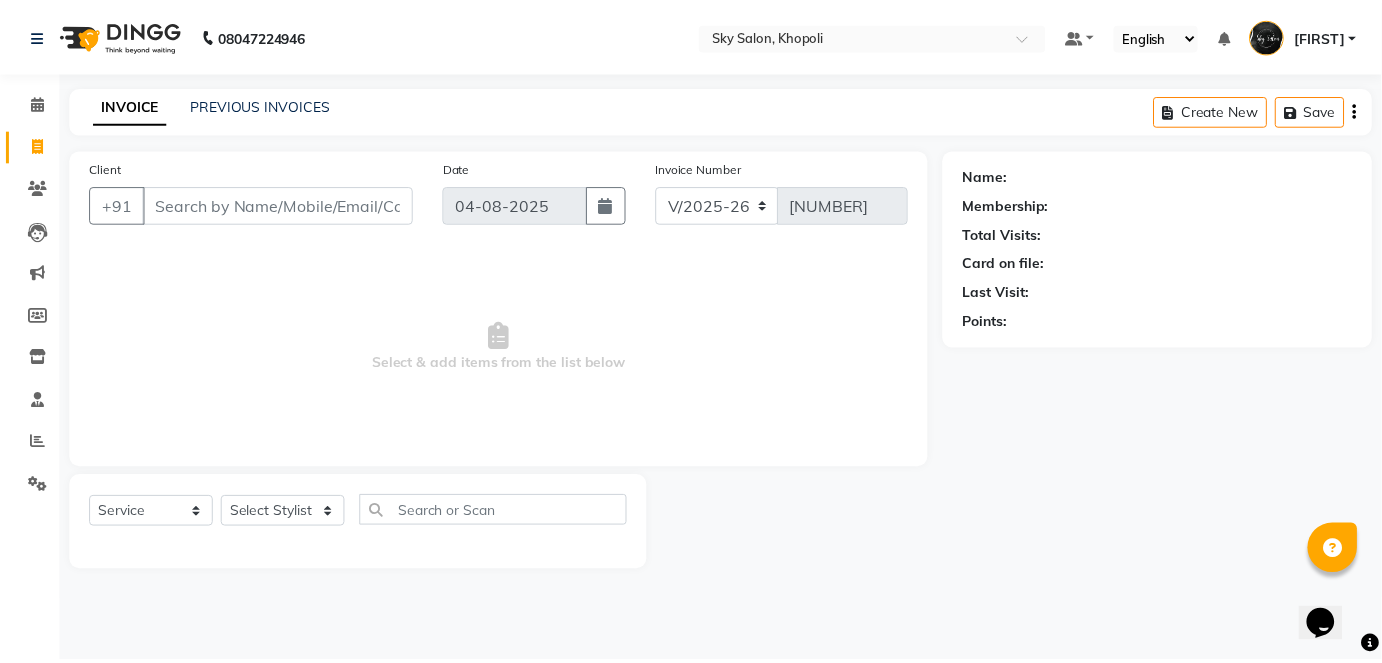 scroll, scrollTop: 0, scrollLeft: 0, axis: both 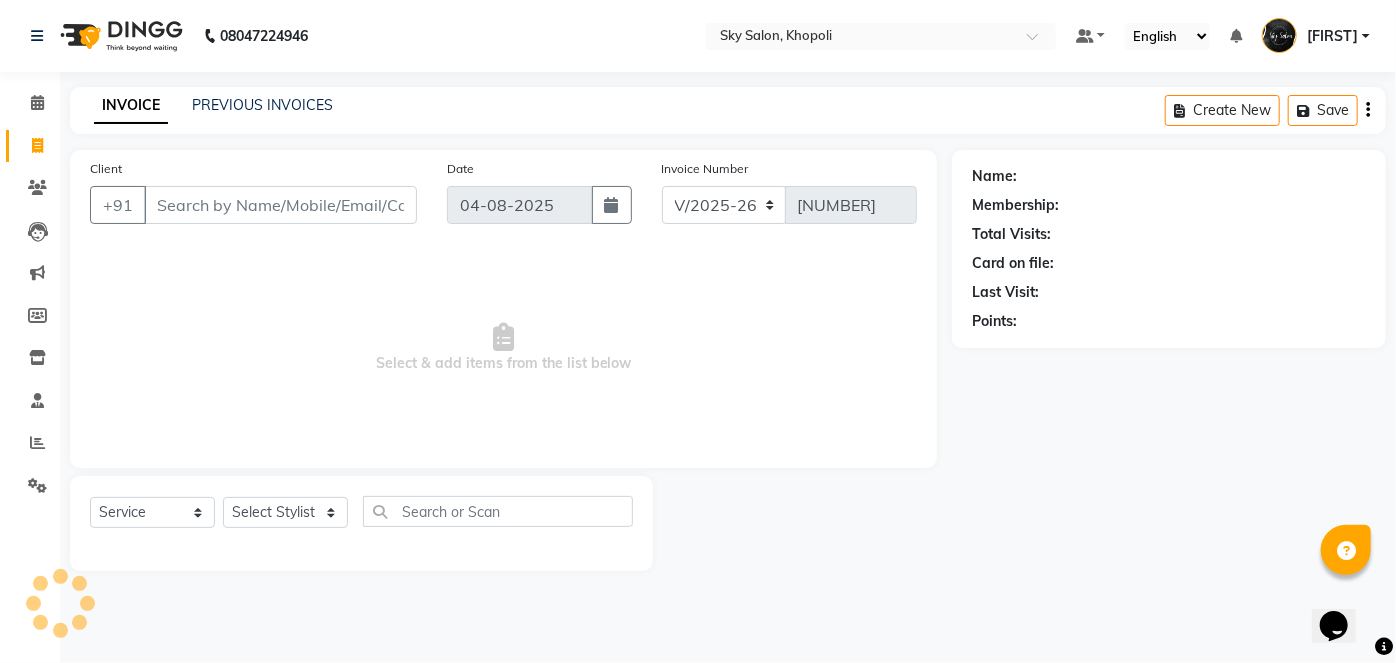 click on "Client" at bounding box center (280, 205) 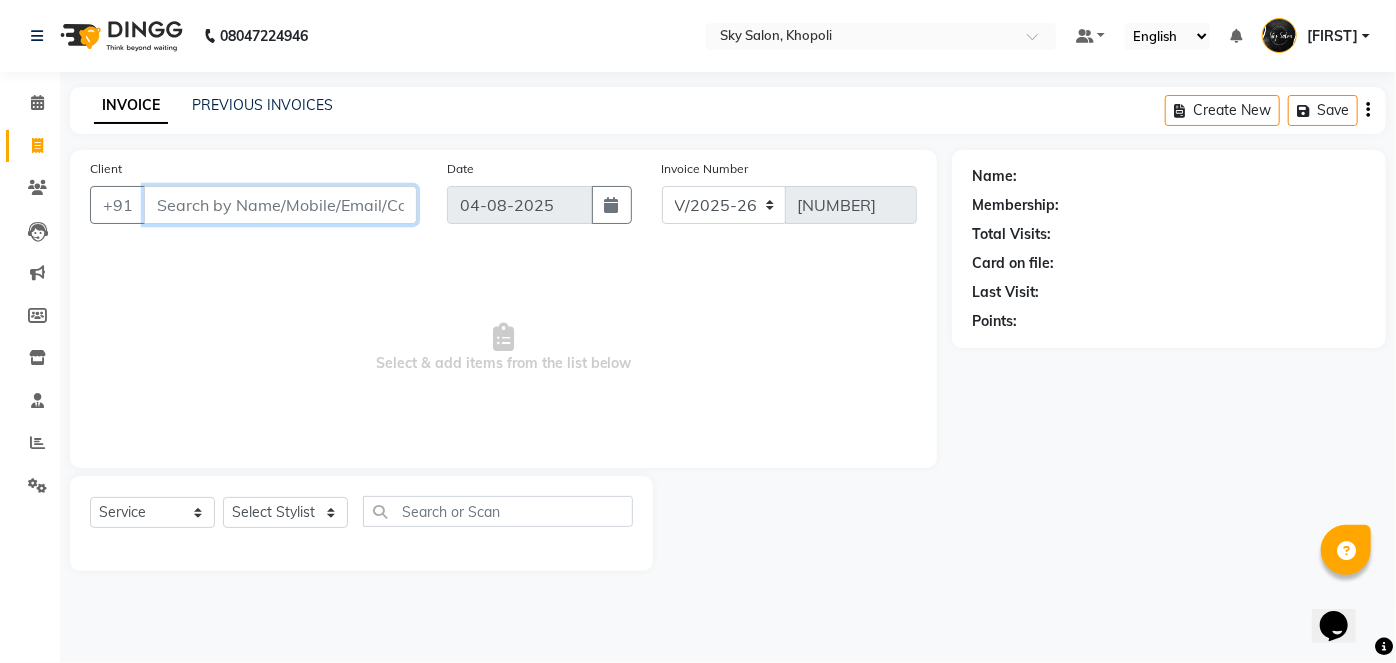 click on "Client" at bounding box center (280, 205) 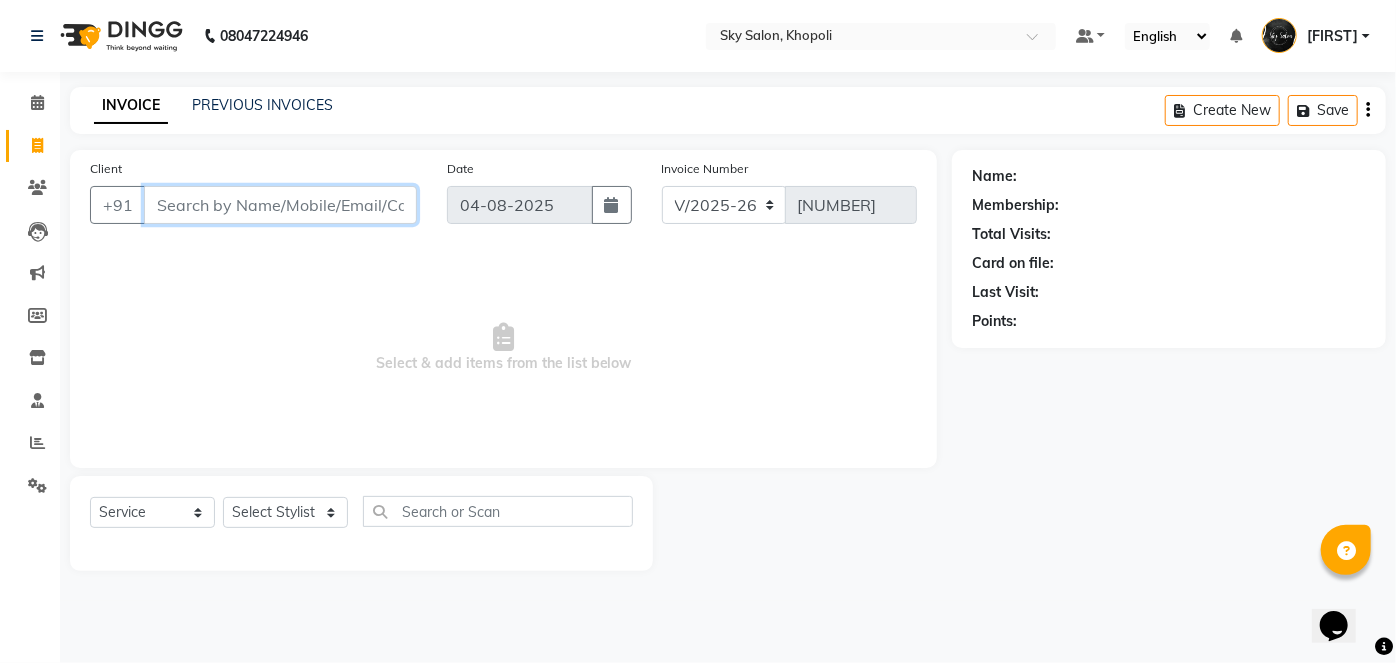 click on "Client" at bounding box center (280, 205) 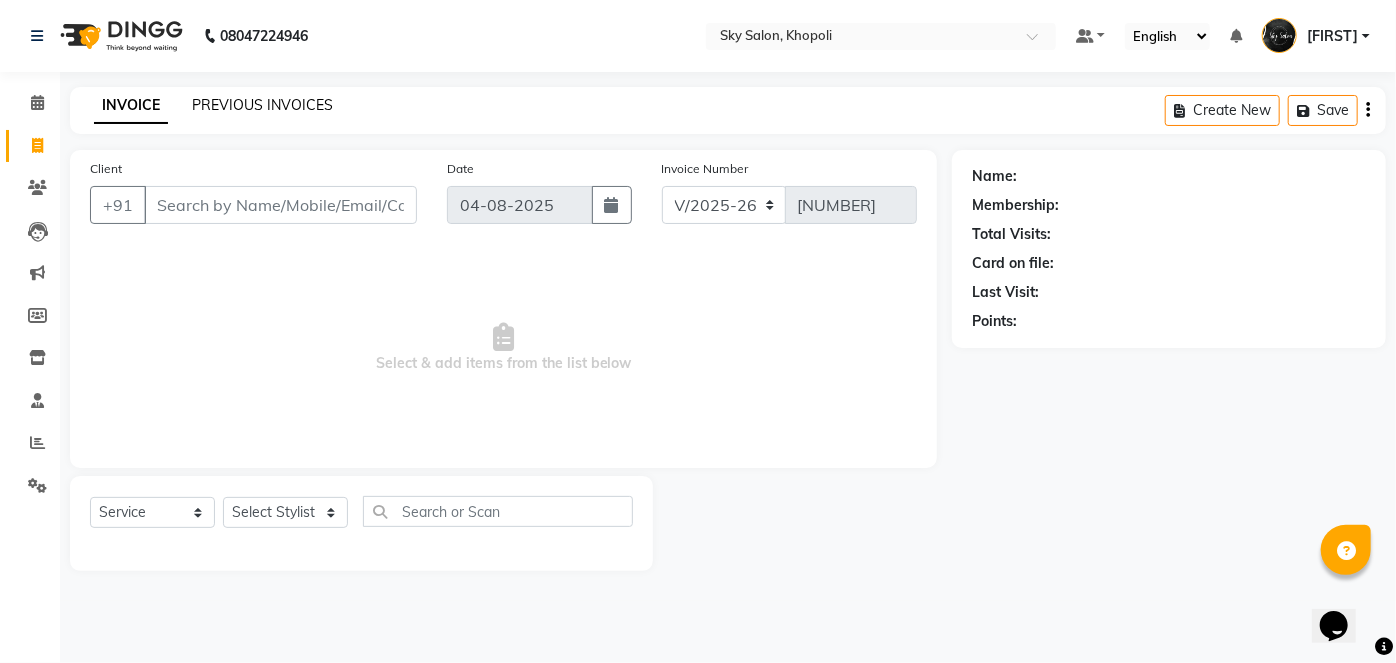 click on "PREVIOUS INVOICES" 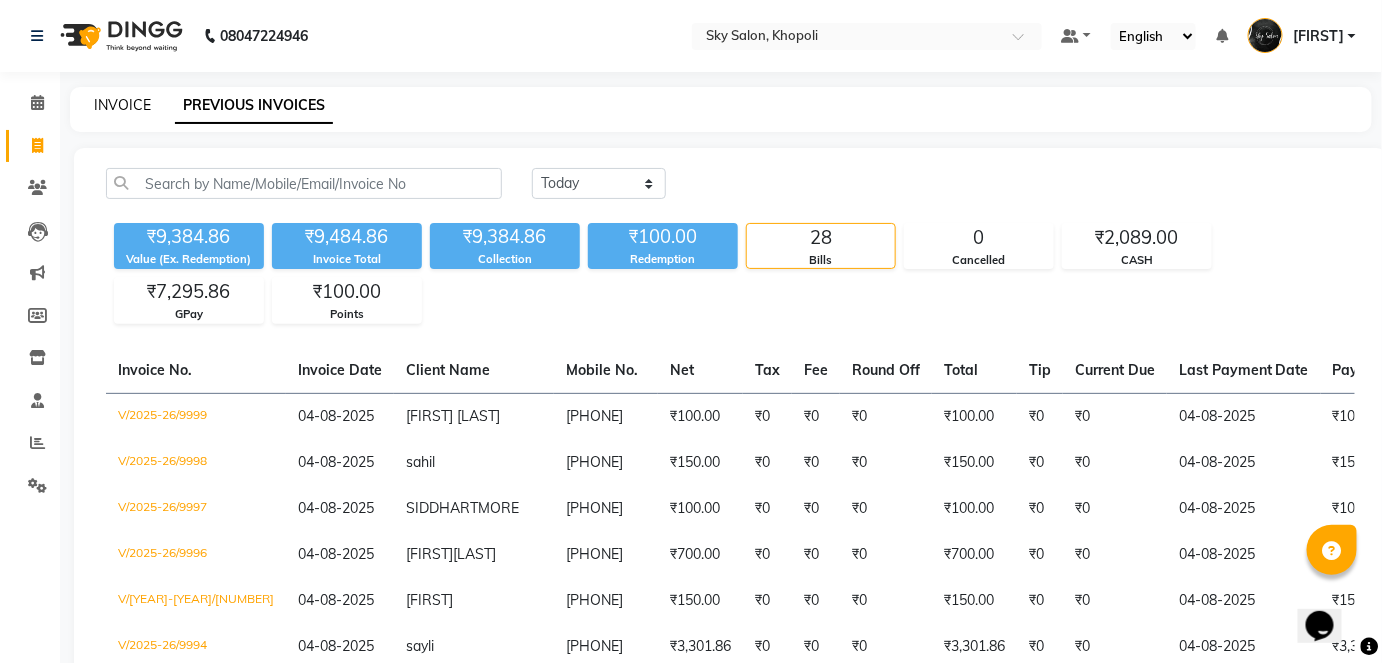 click on "INVOICE" 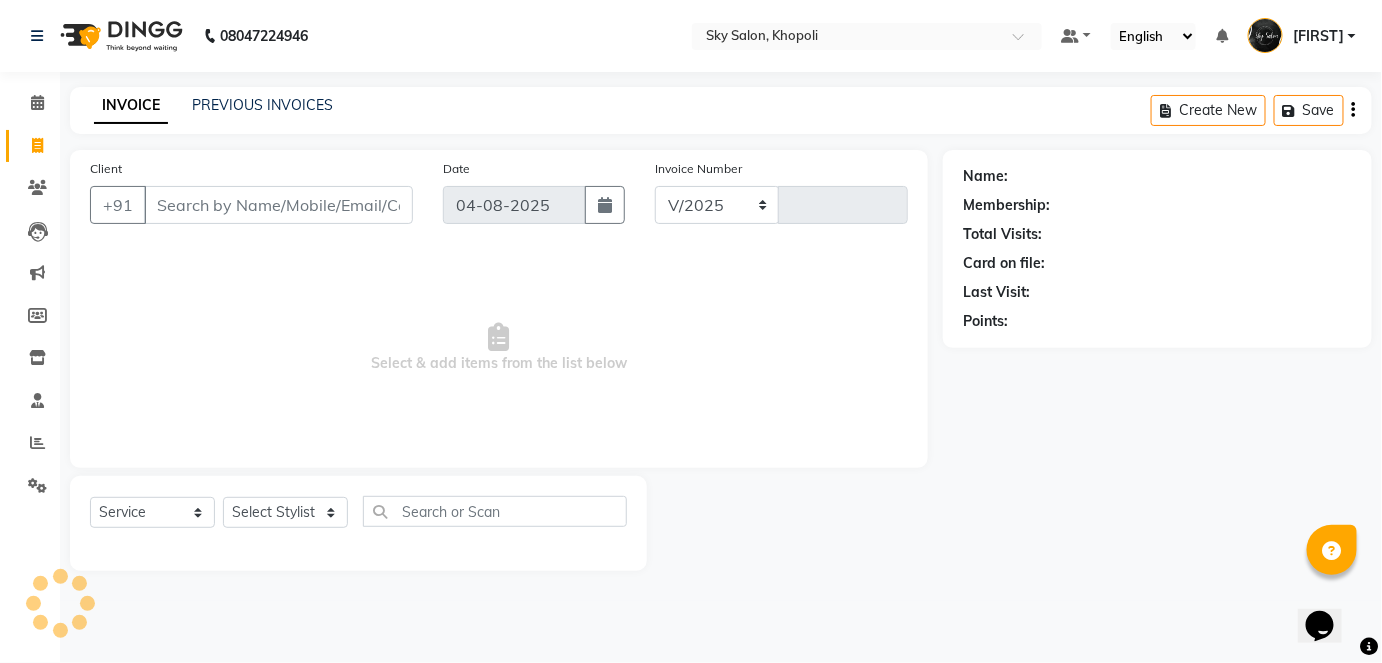 select on "3537" 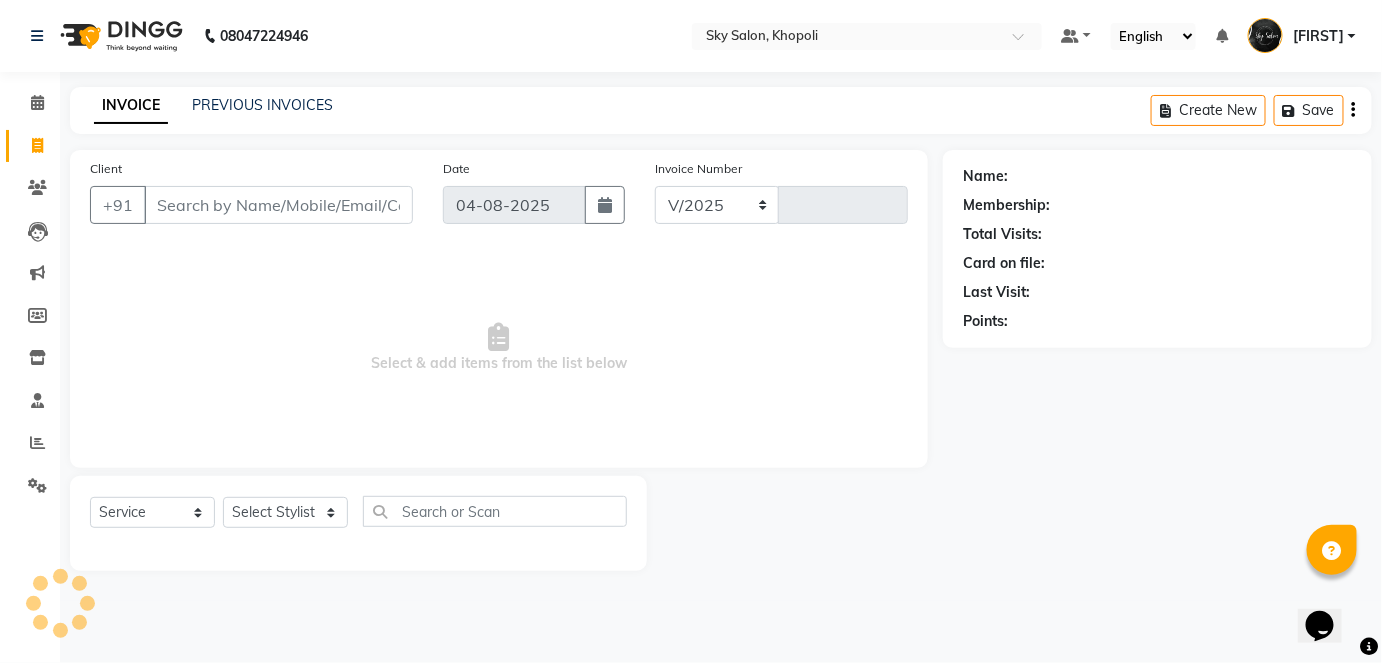 type on "10004" 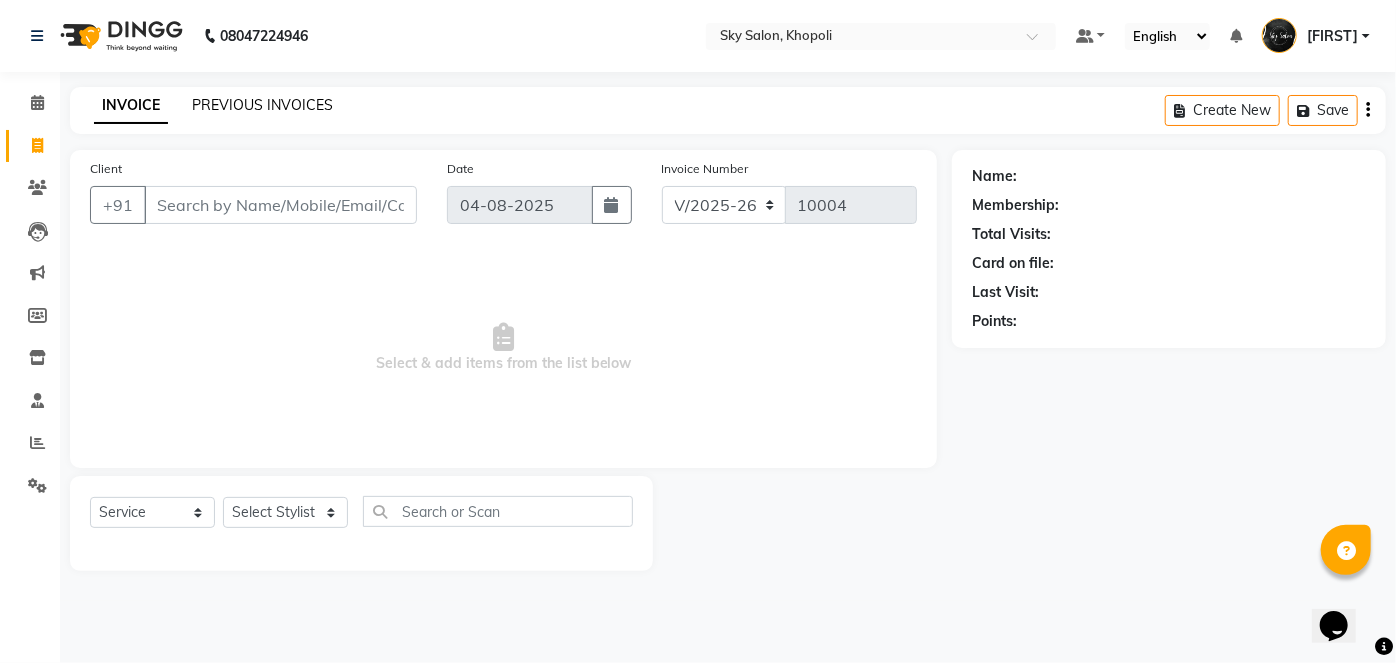 click on "PREVIOUS INVOICES" 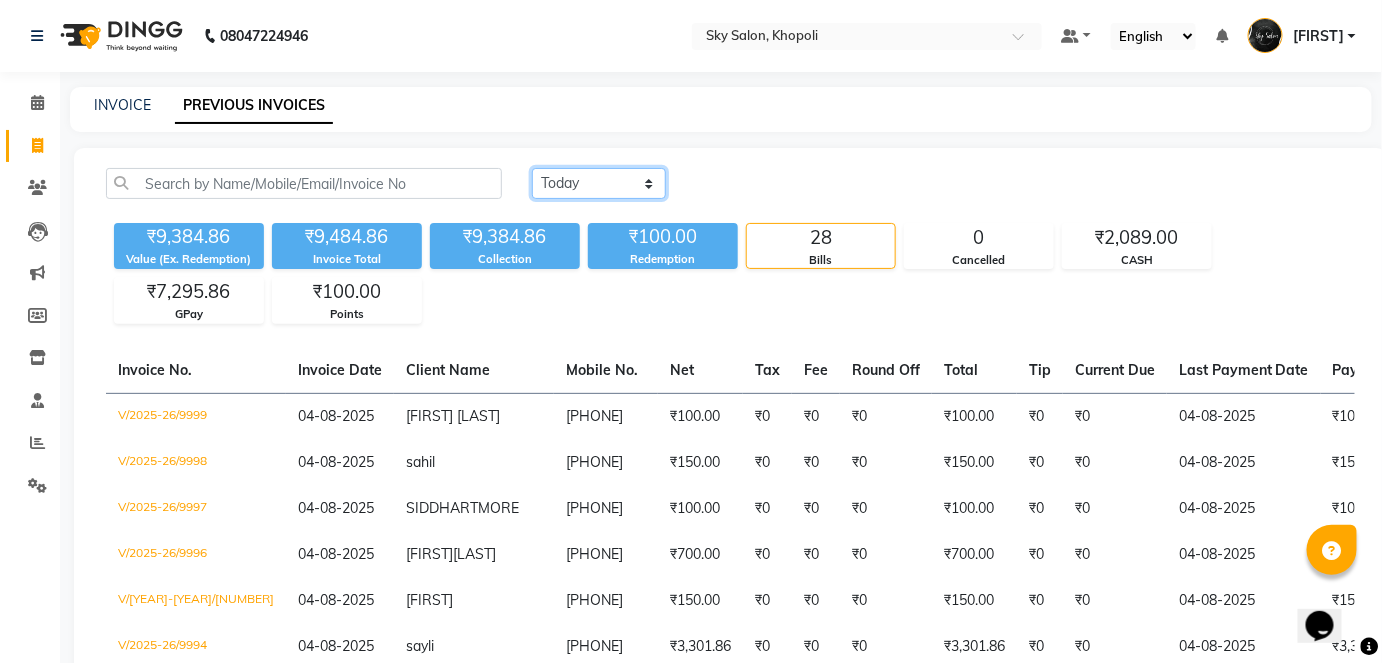 click on "Today Yesterday Custom Range" 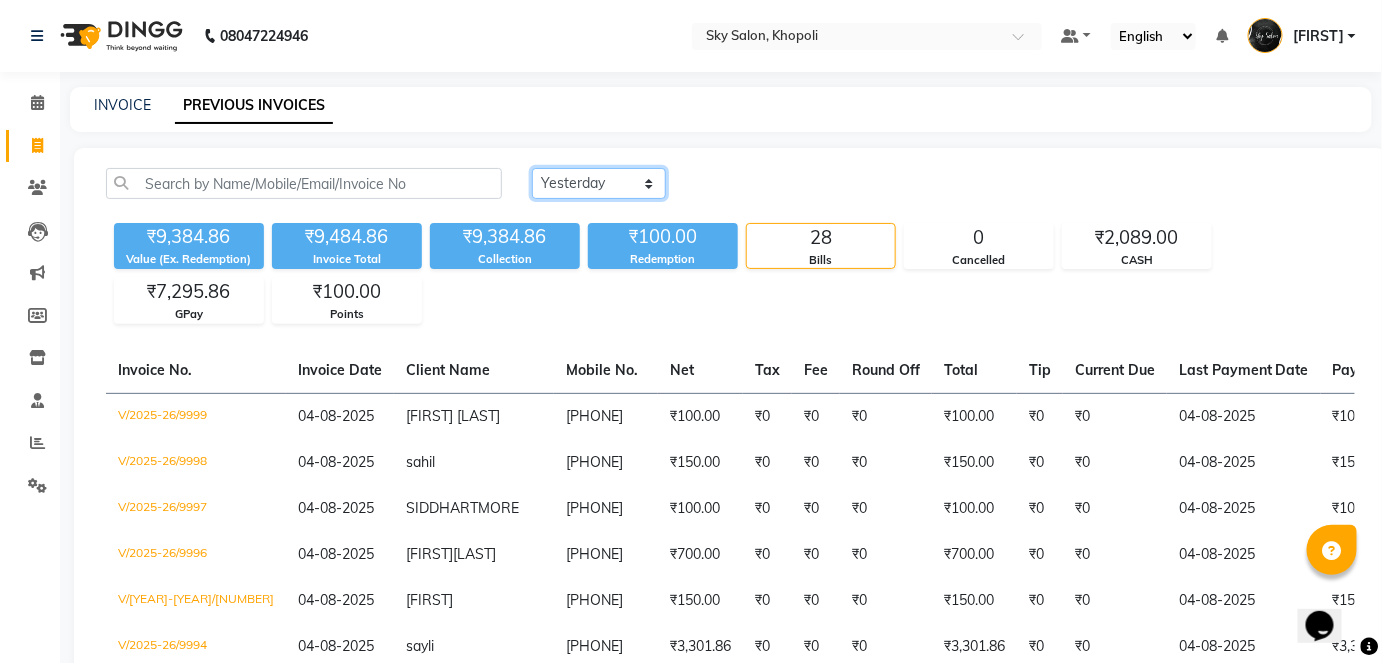 click on "Today Yesterday Custom Range" 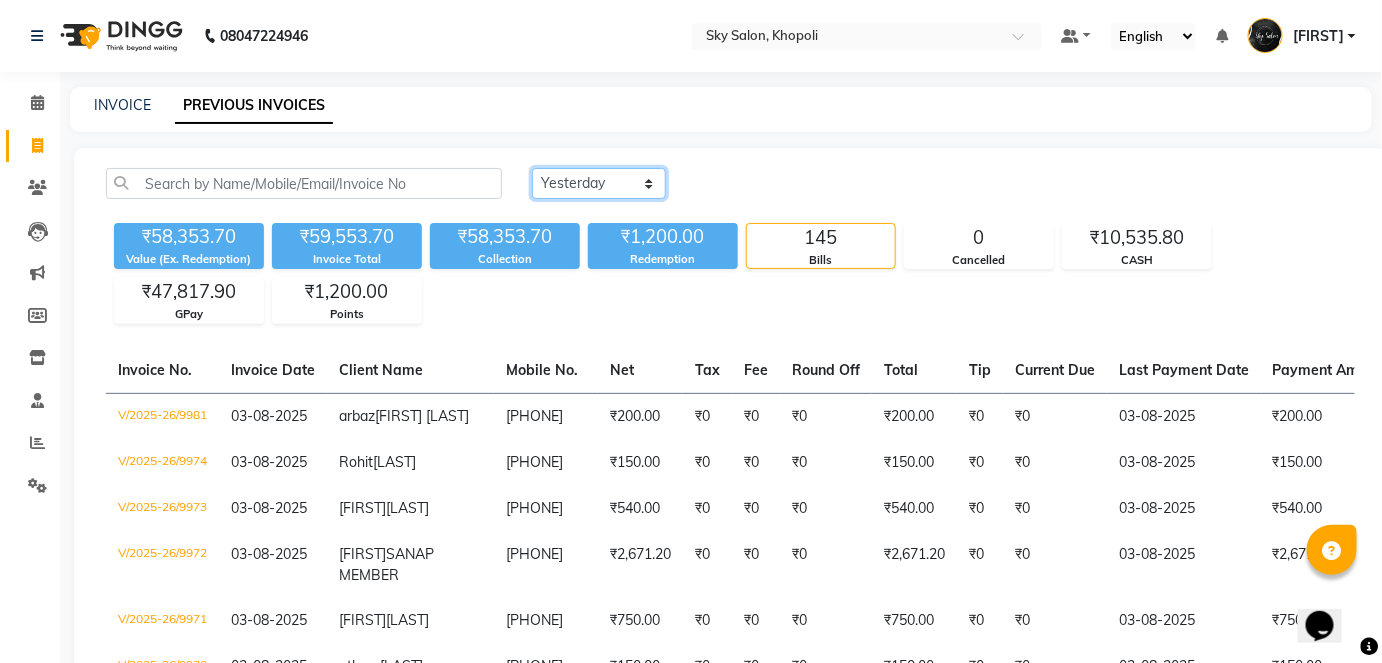 click on "Today Yesterday Custom Range" 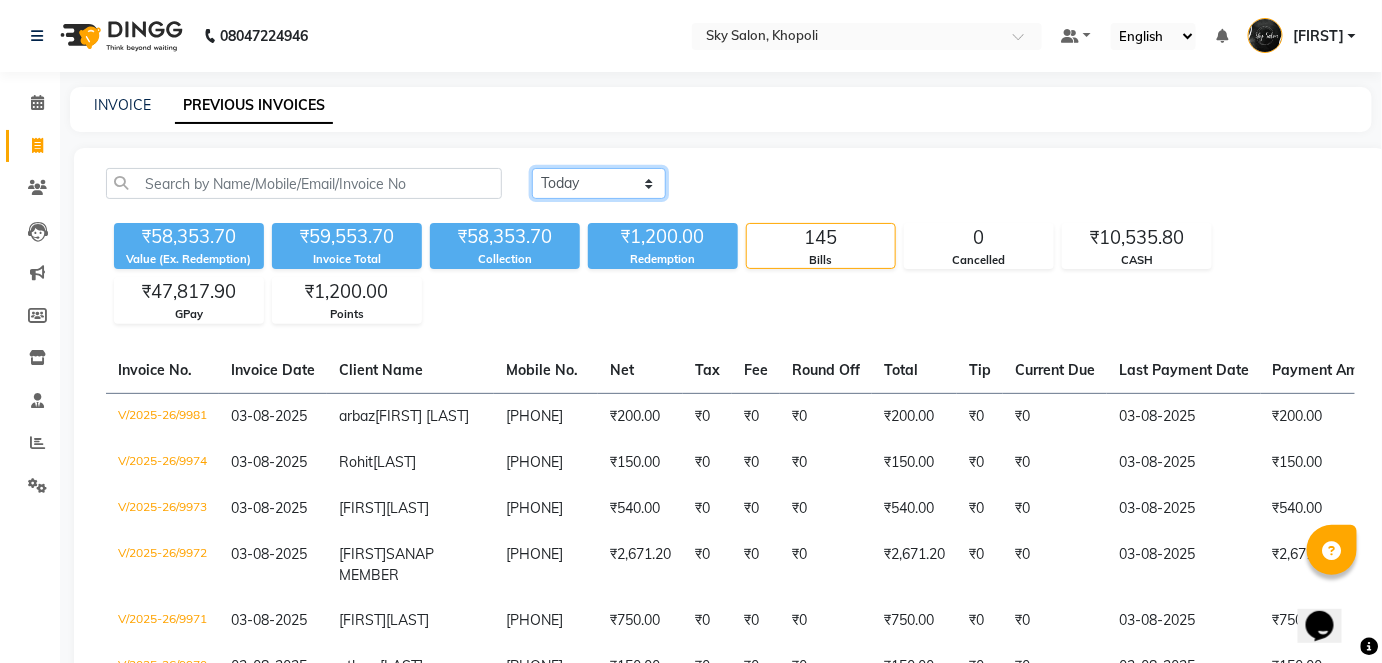 click on "Today Yesterday Custom Range" 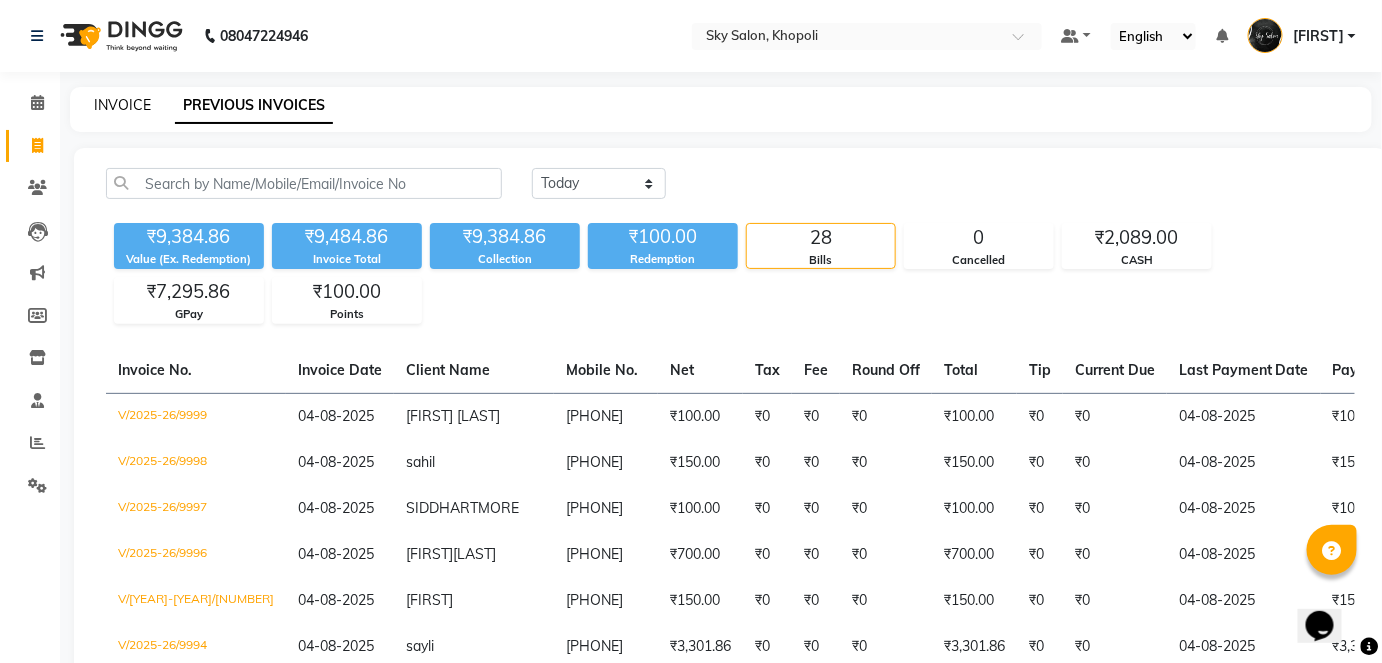 click on "INVOICE" 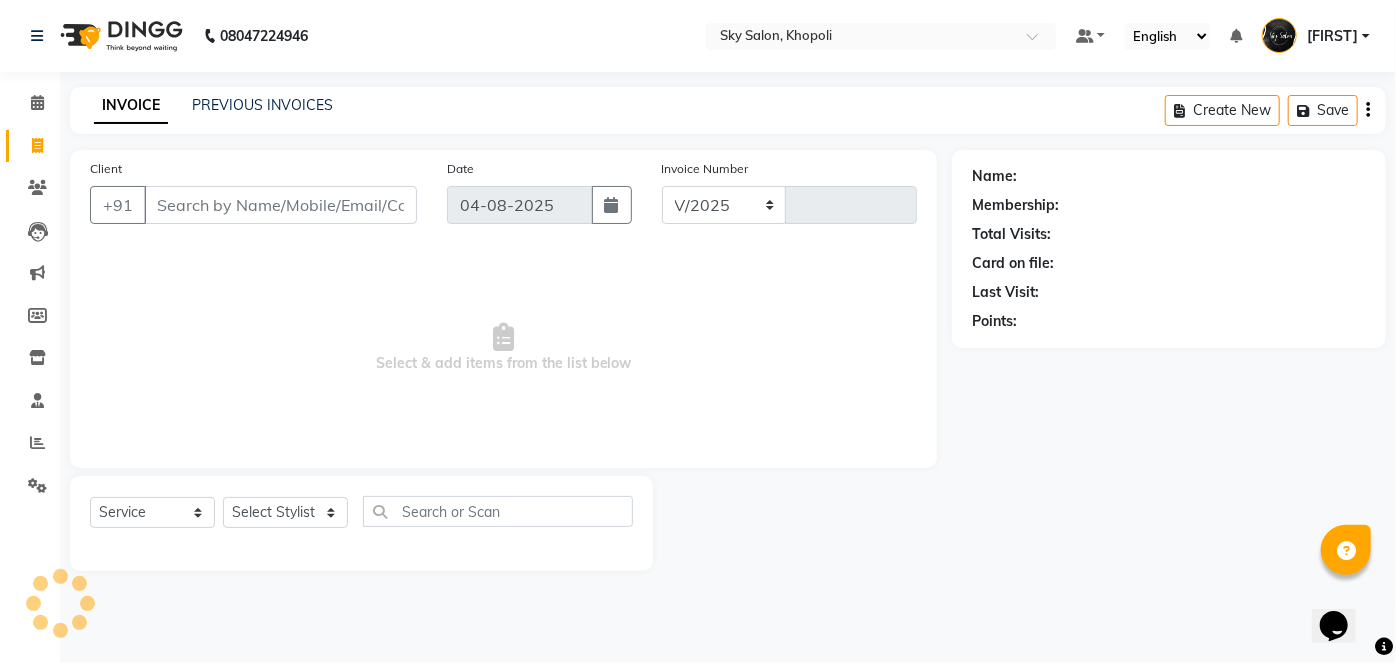 select on "3537" 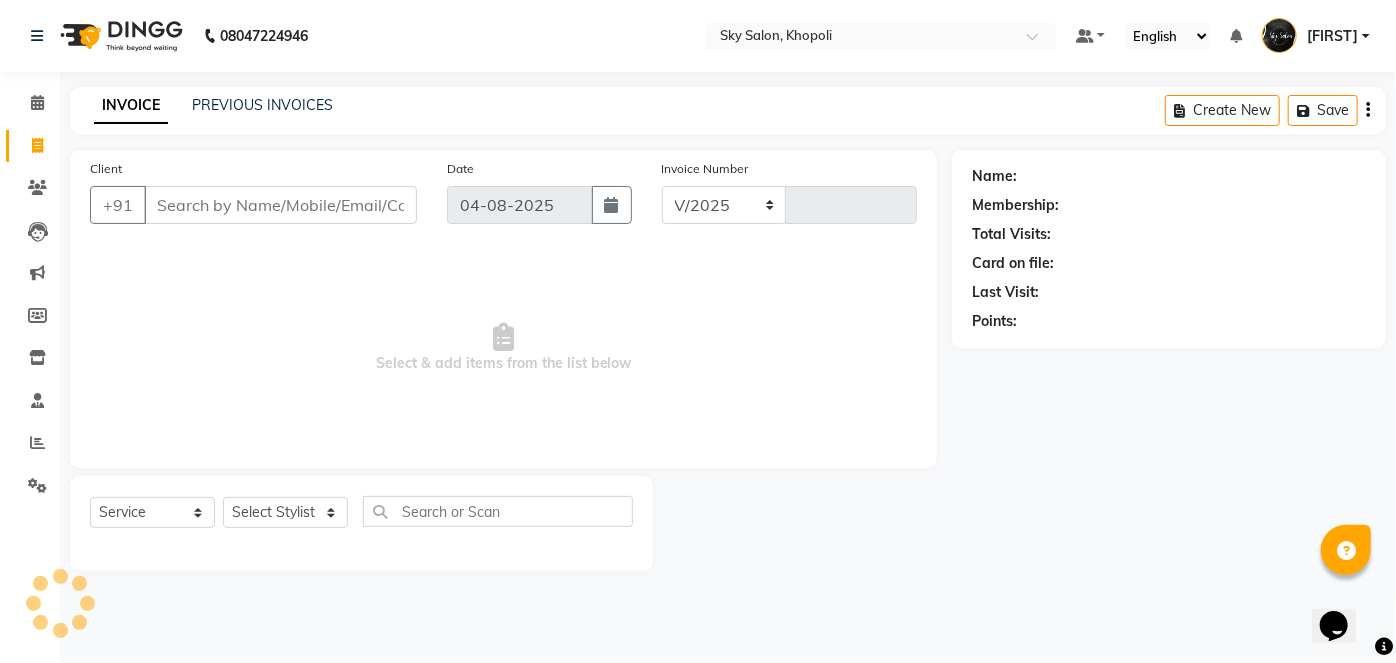 type on "10004" 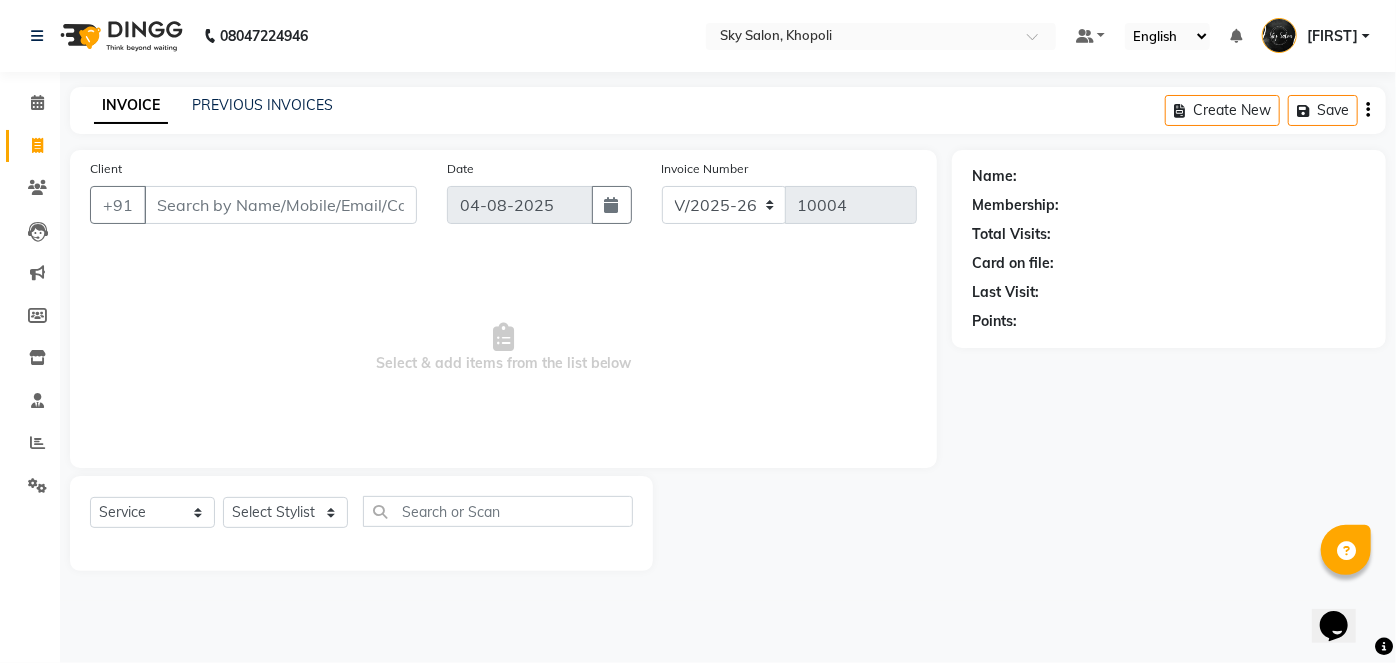 click on "Client" at bounding box center [280, 205] 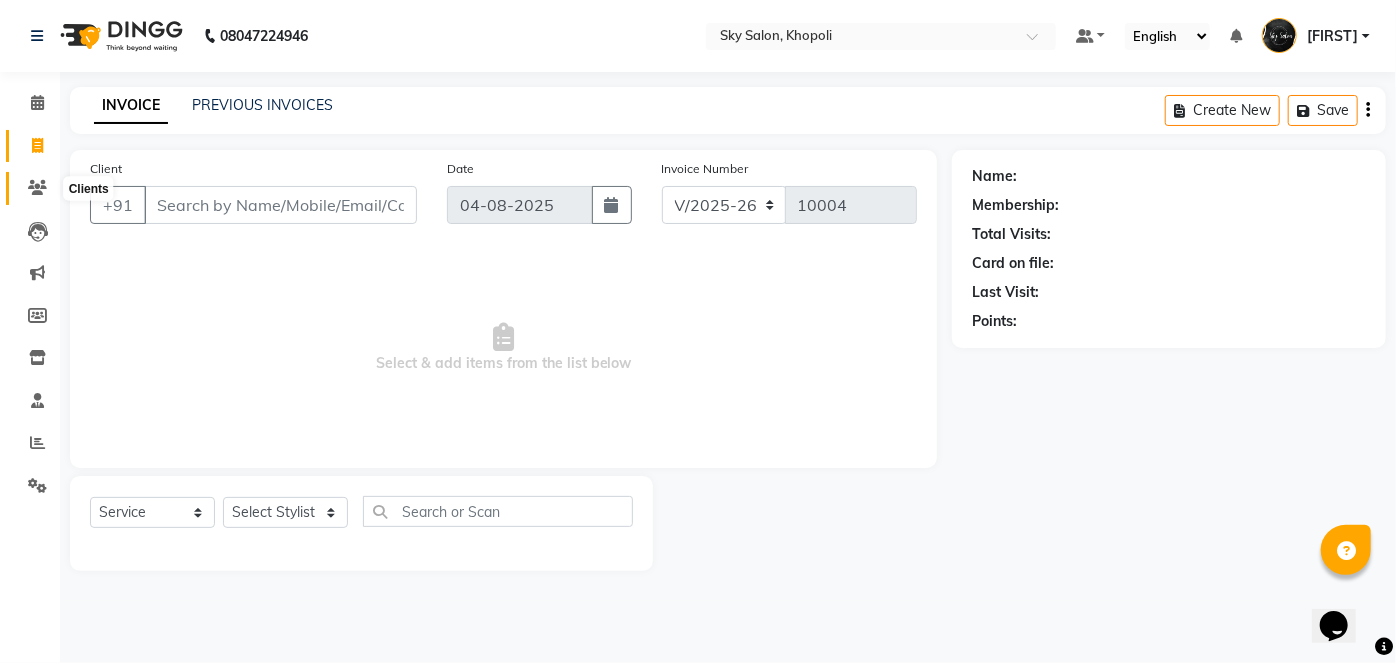 click 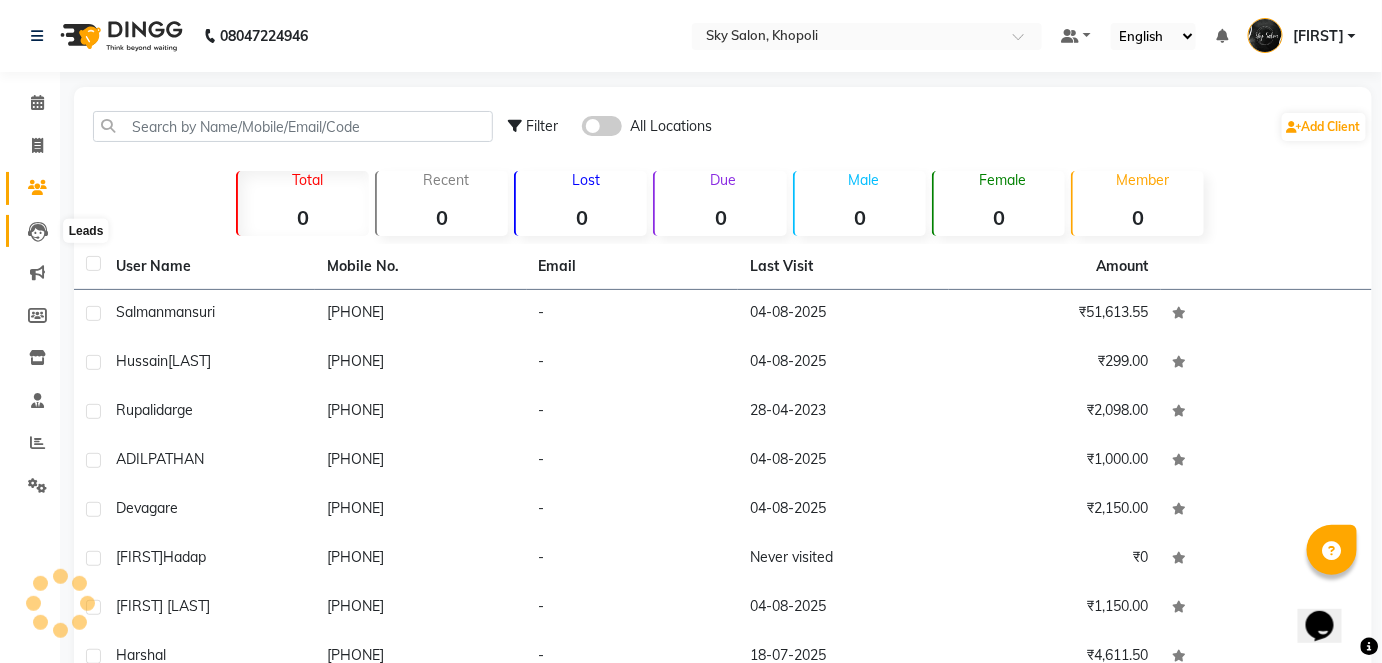 click 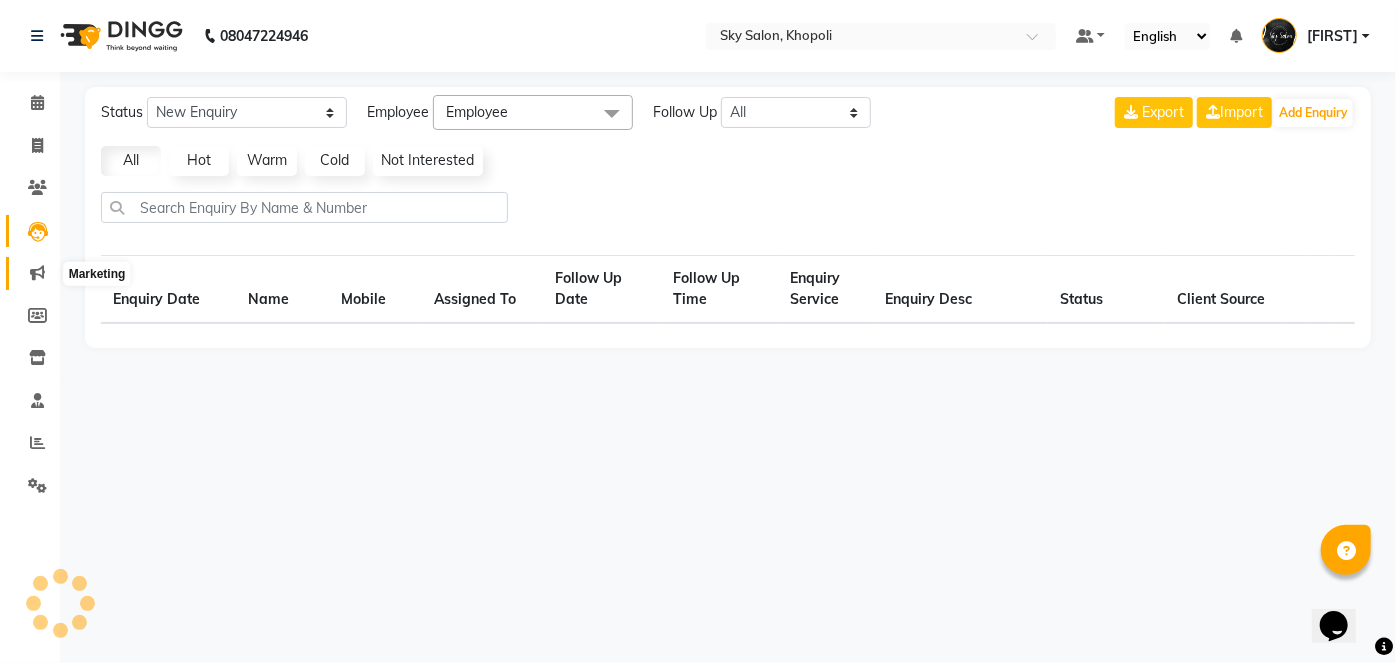 select on "10" 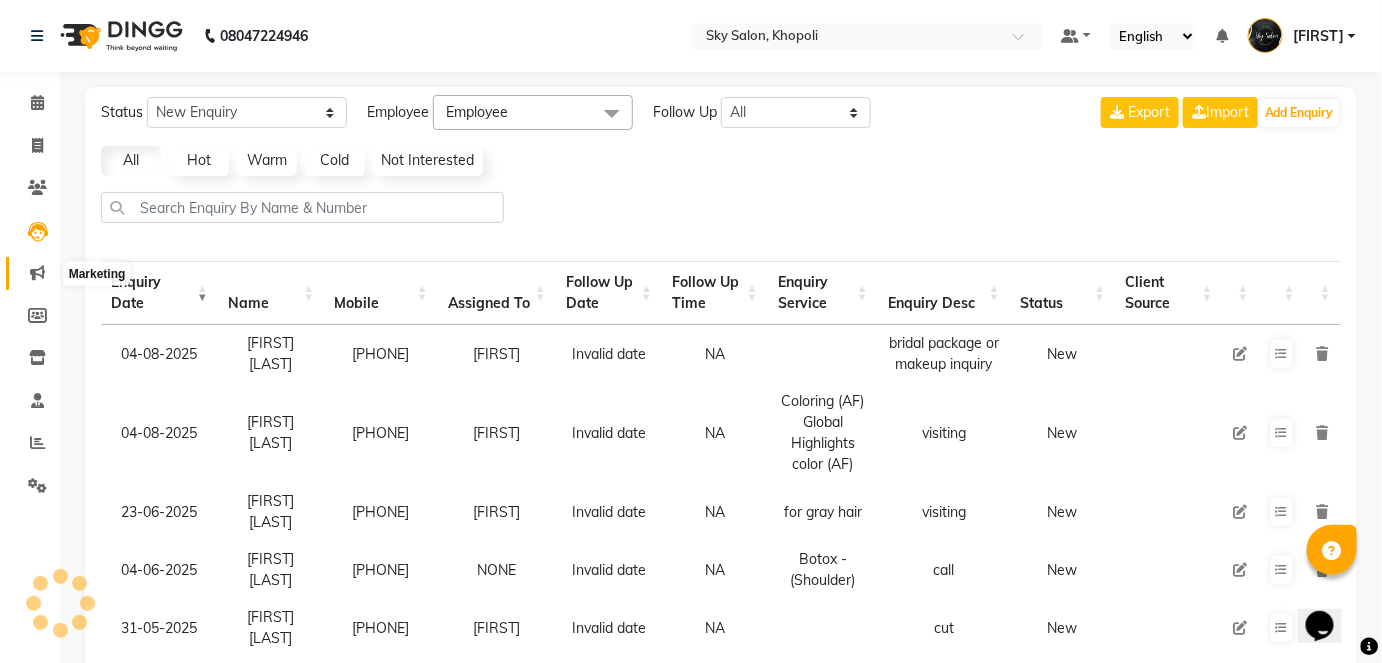 click 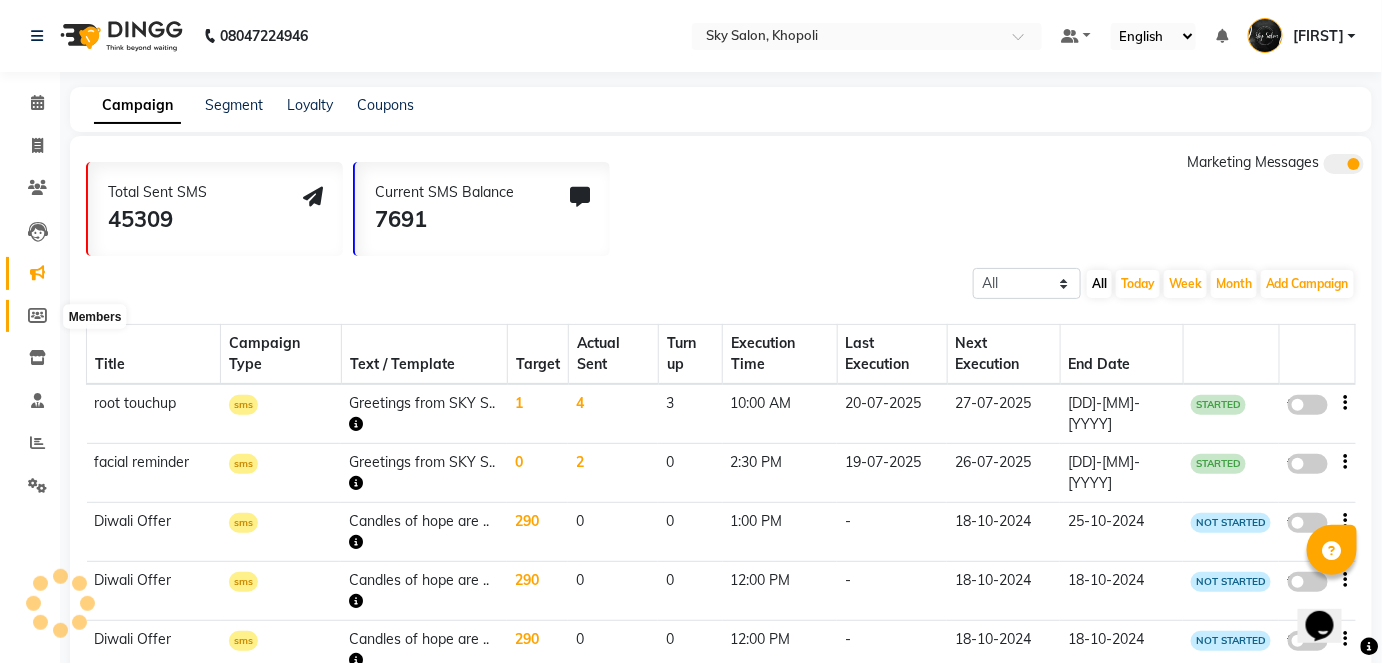 click 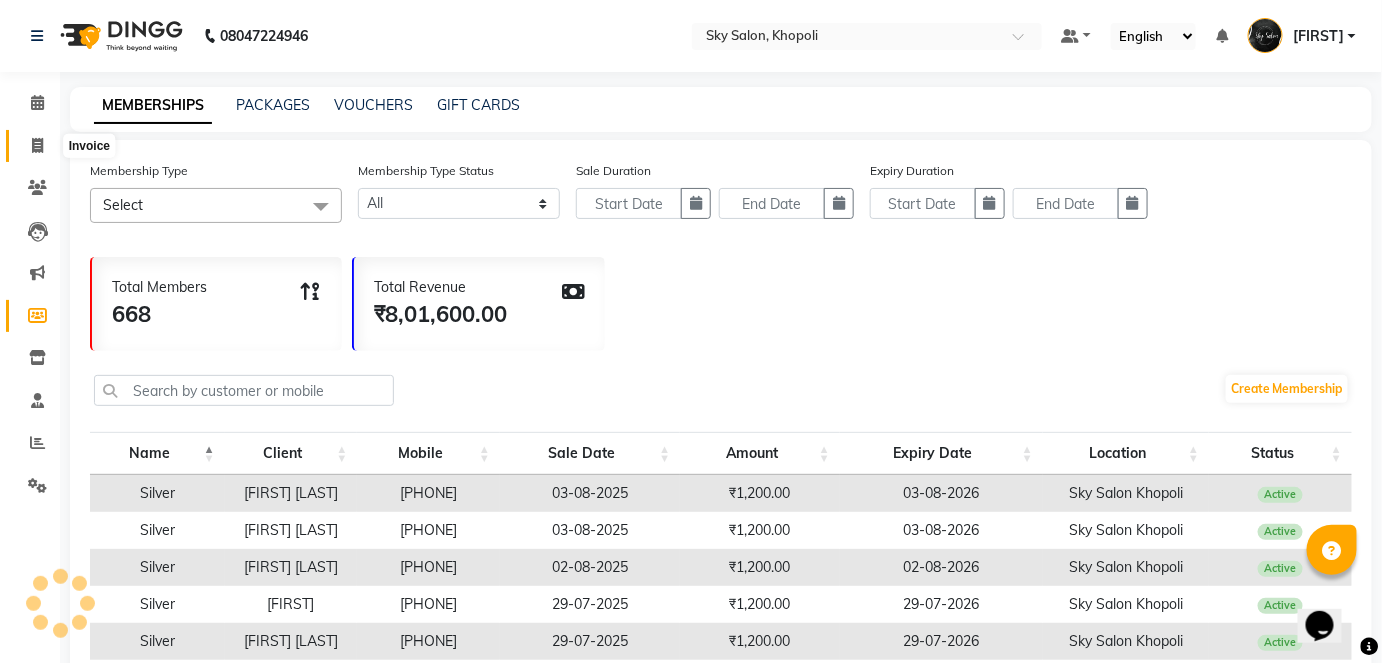 click 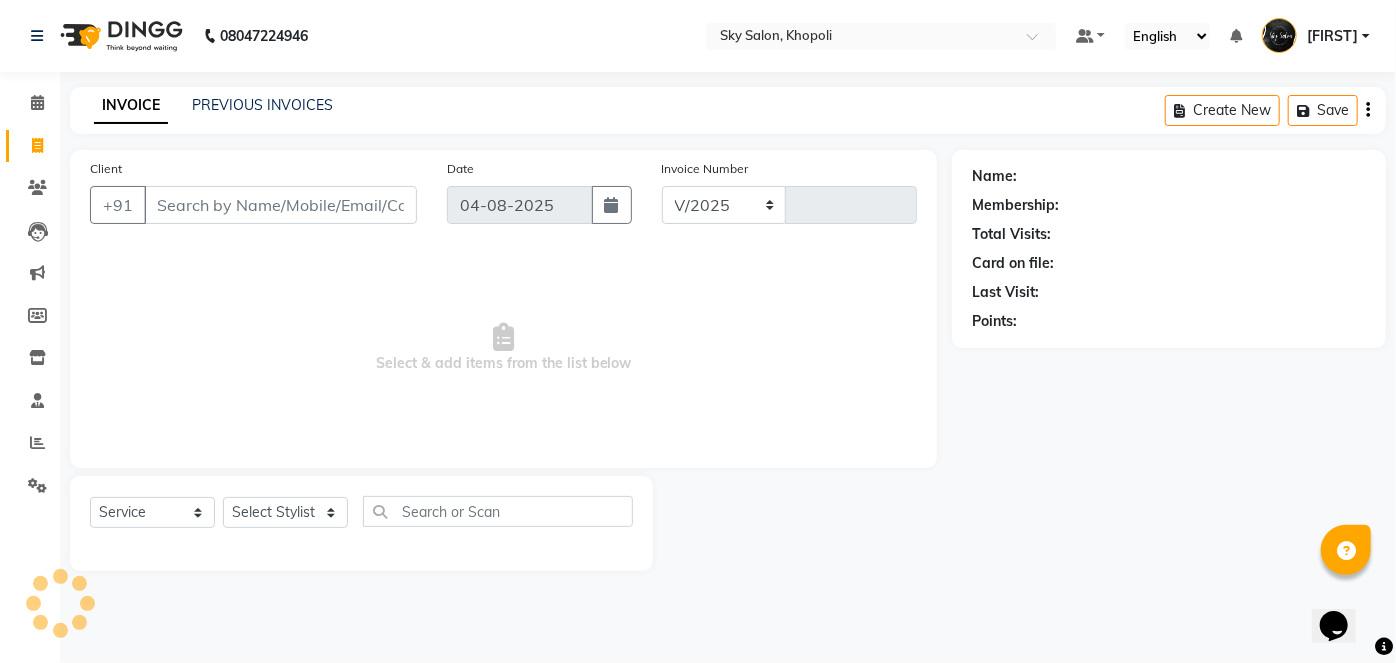 select on "3537" 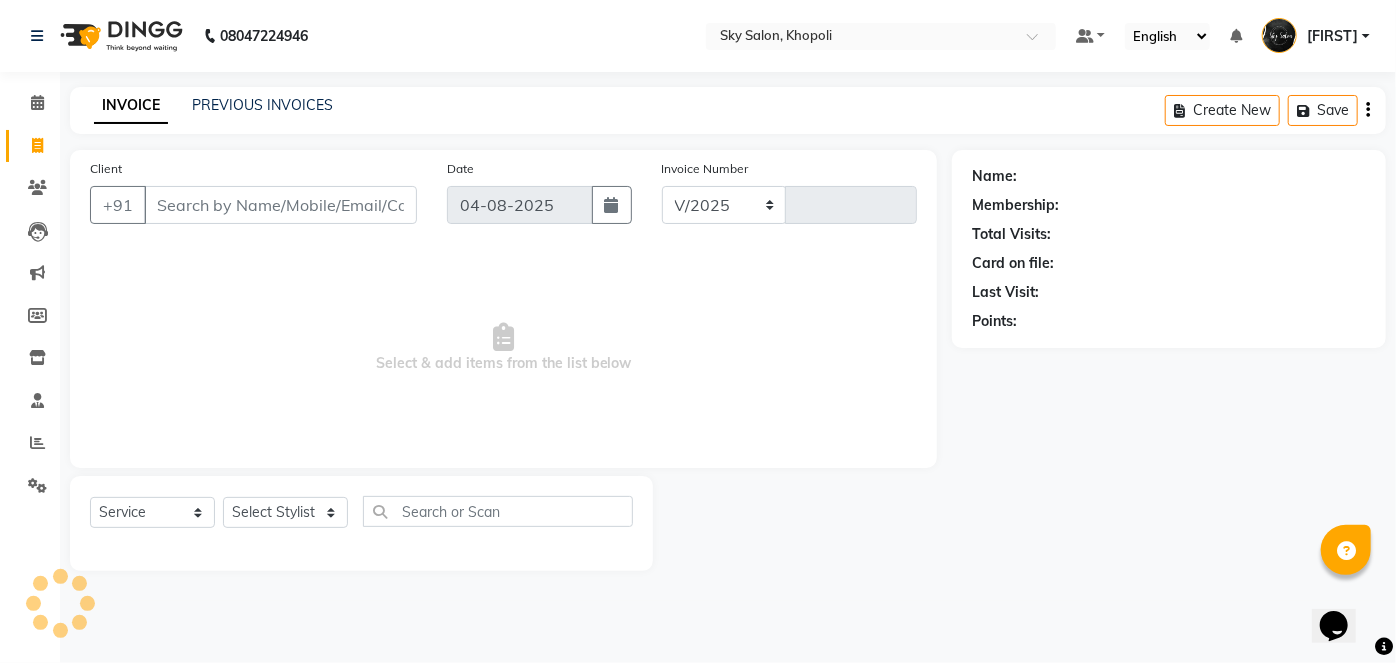 type on "10004" 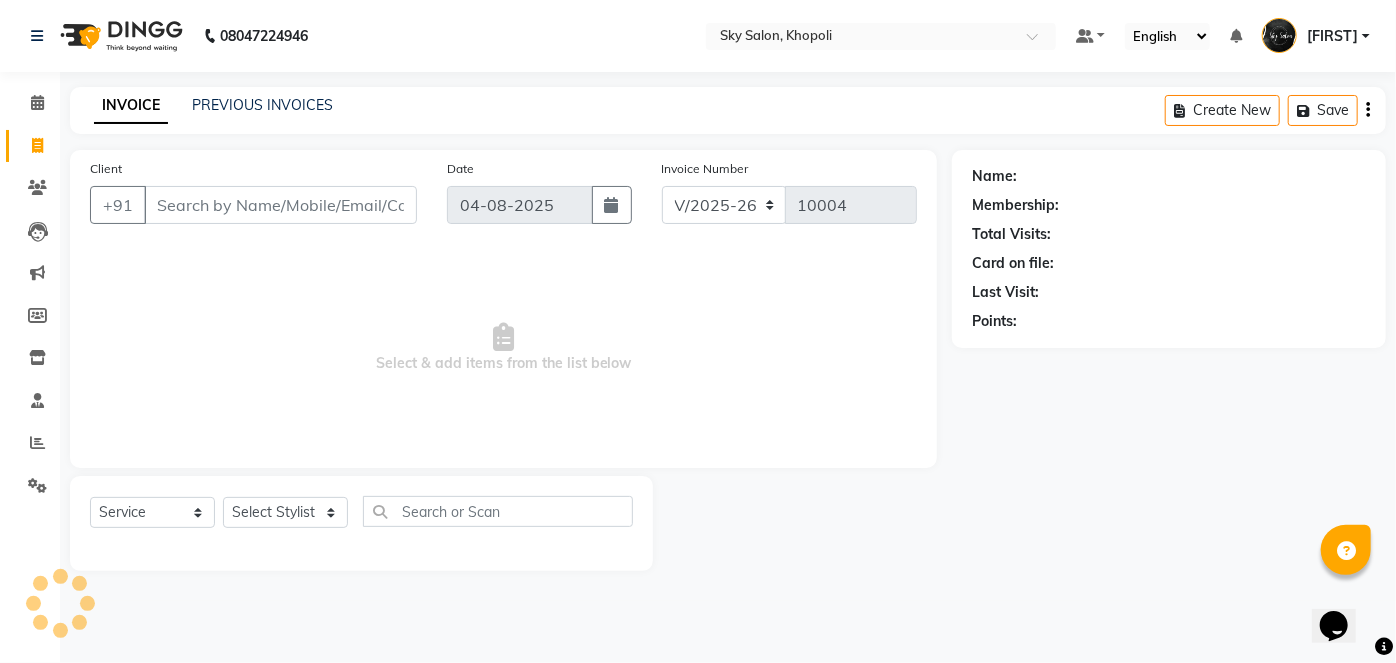 click on "Client" at bounding box center [280, 205] 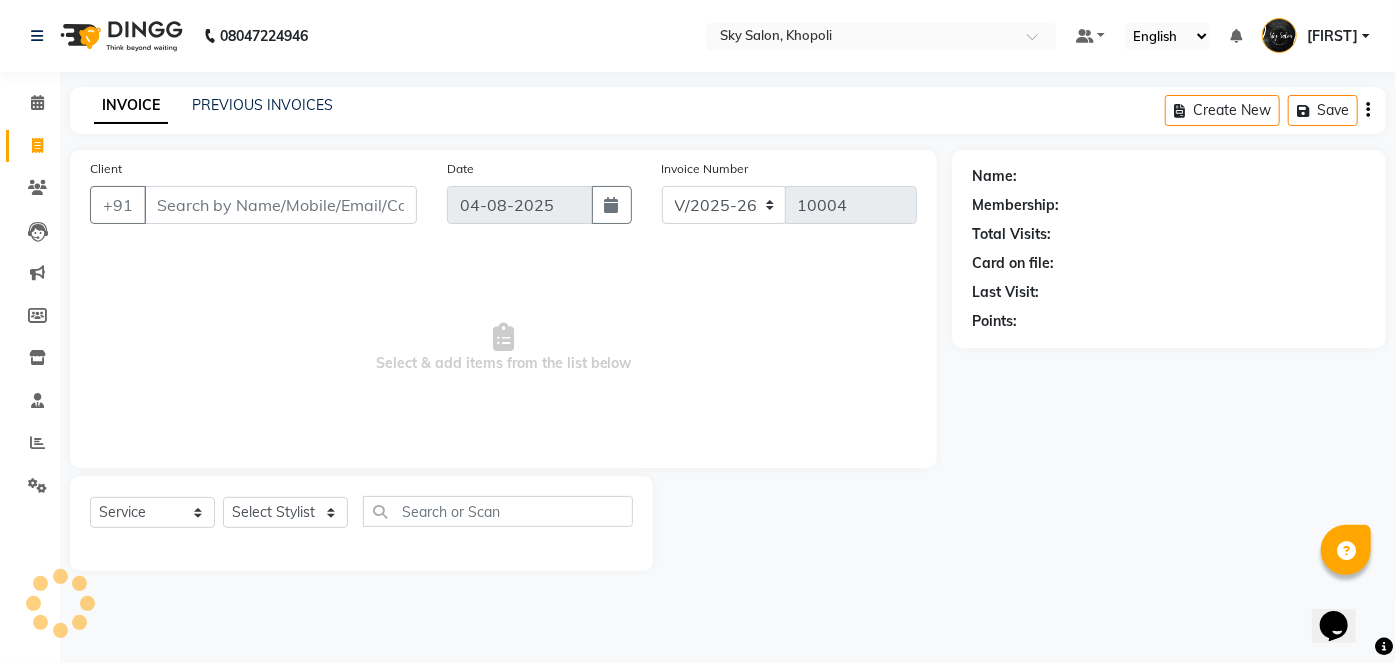 click on "Client" at bounding box center (280, 205) 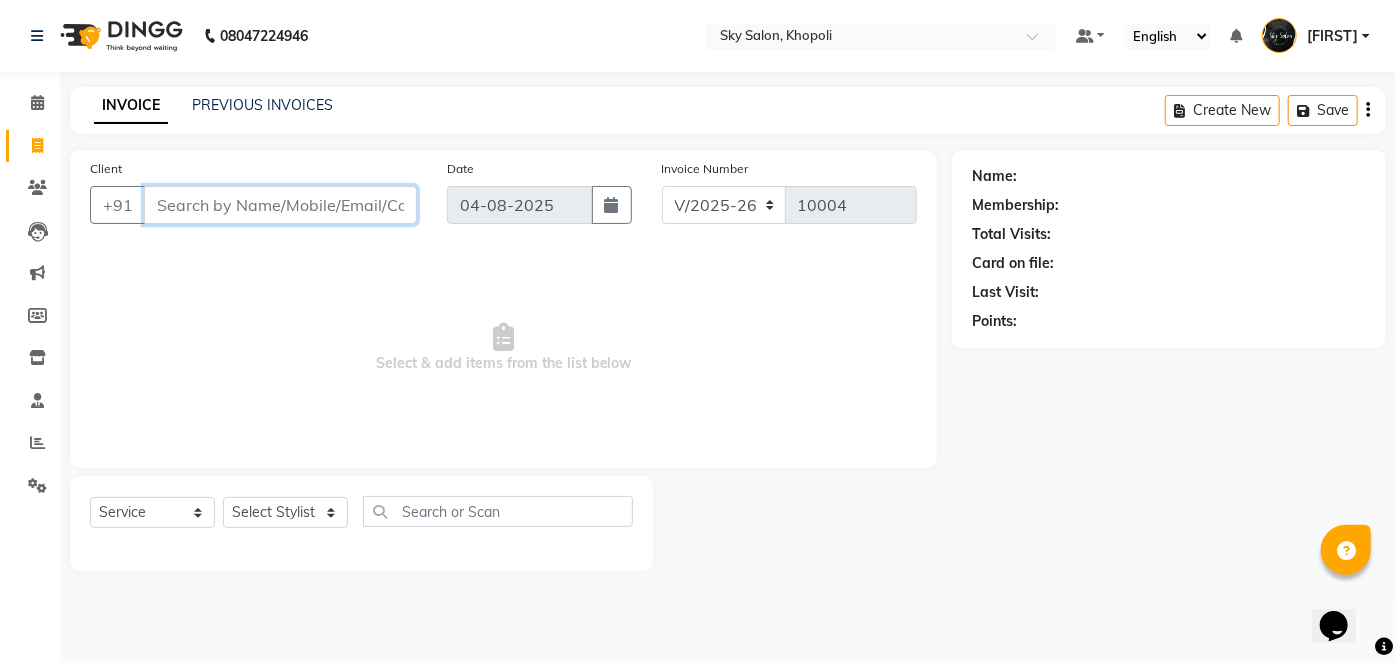 click on "Client" at bounding box center (280, 205) 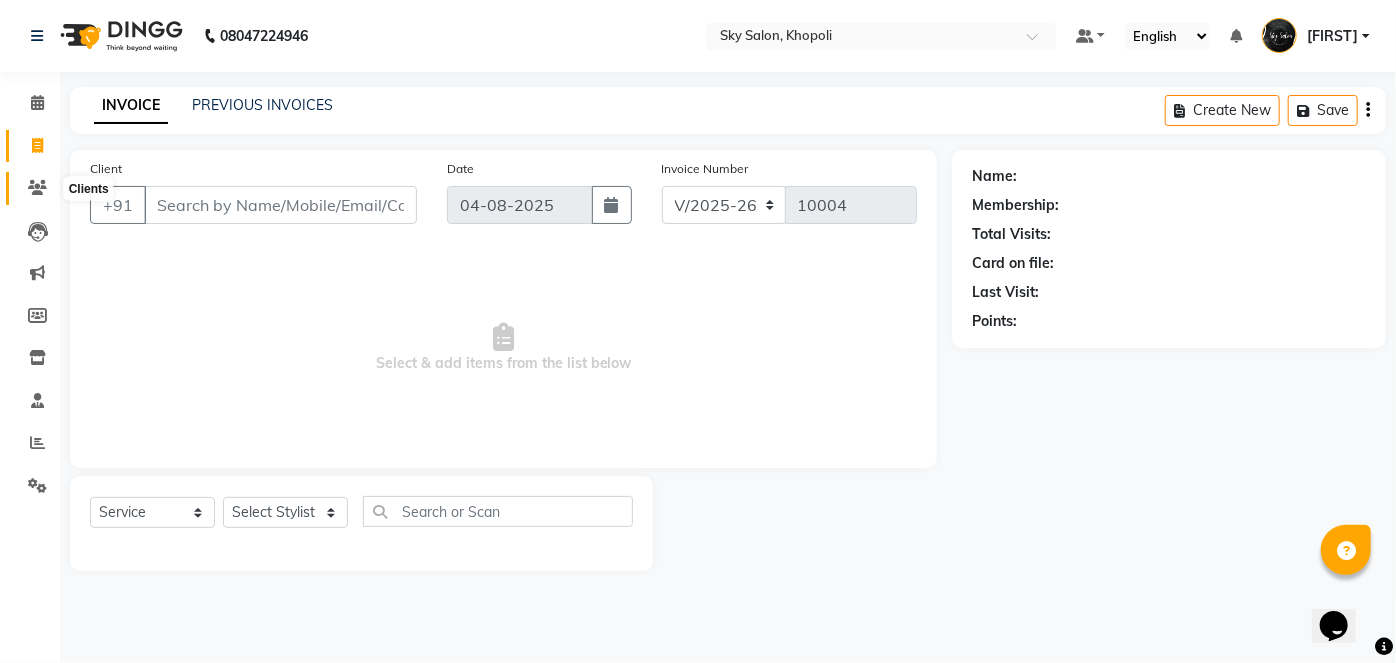 click 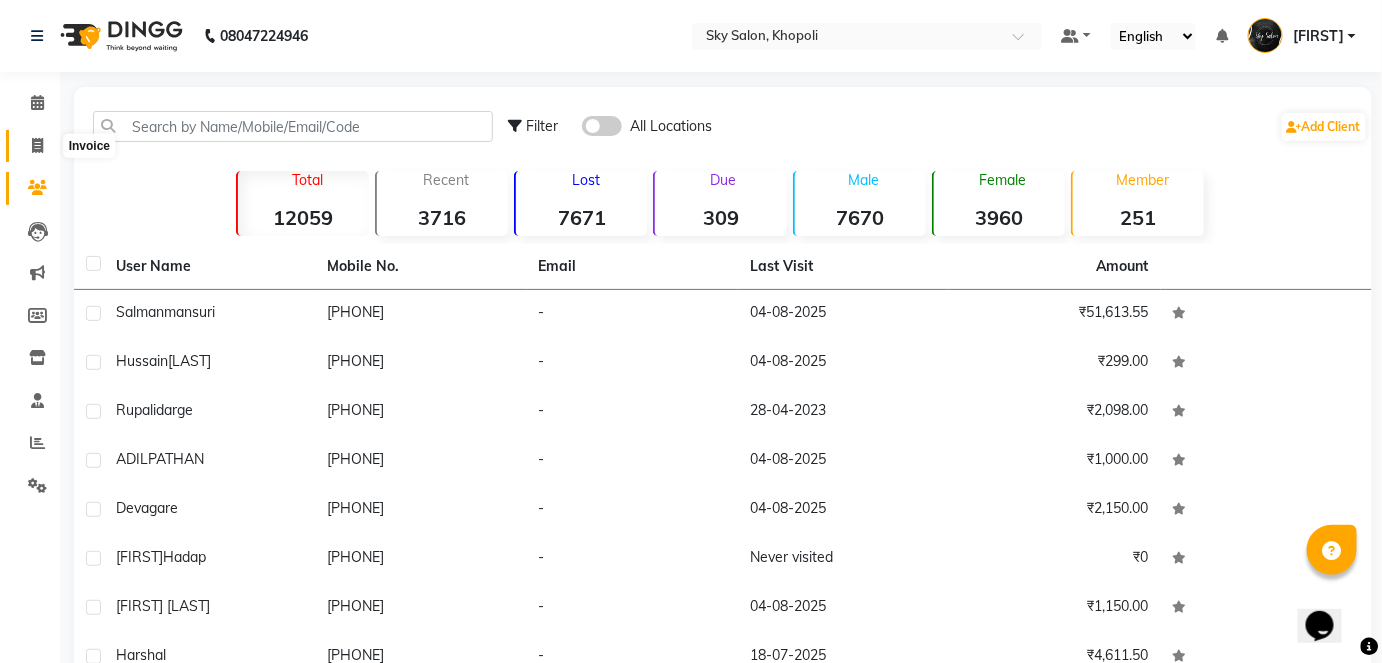click 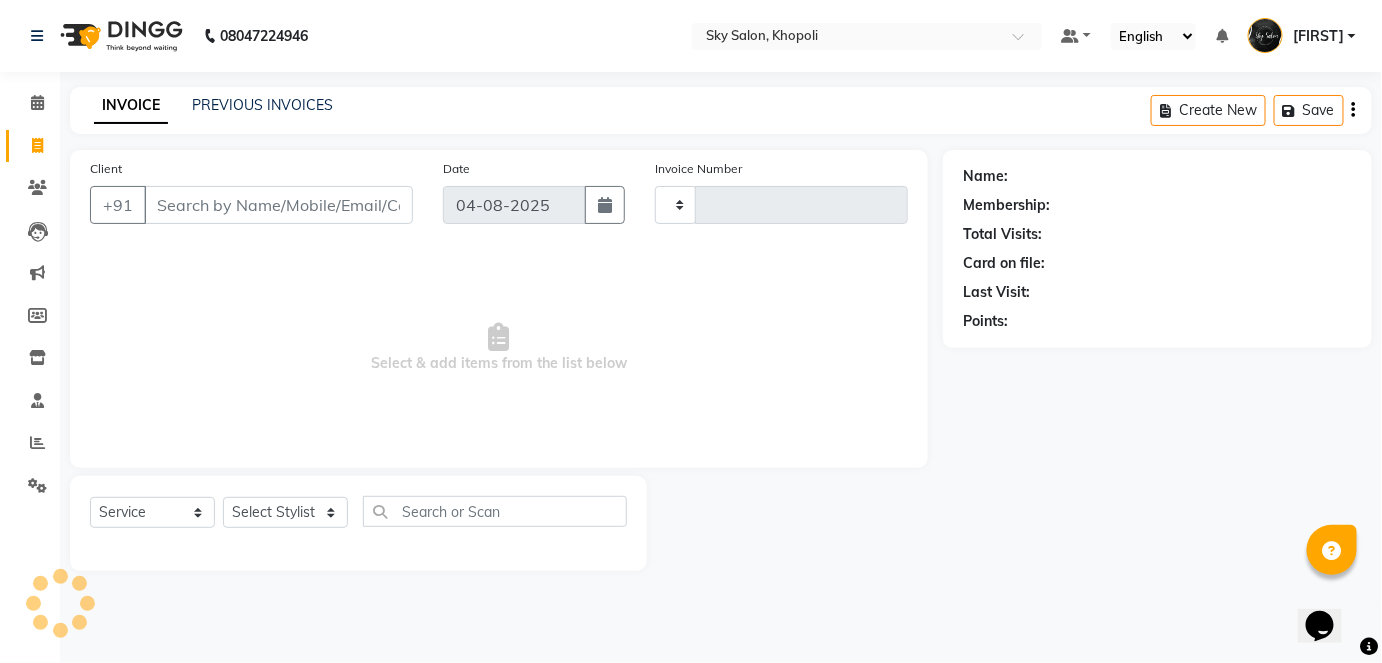 type on "10004" 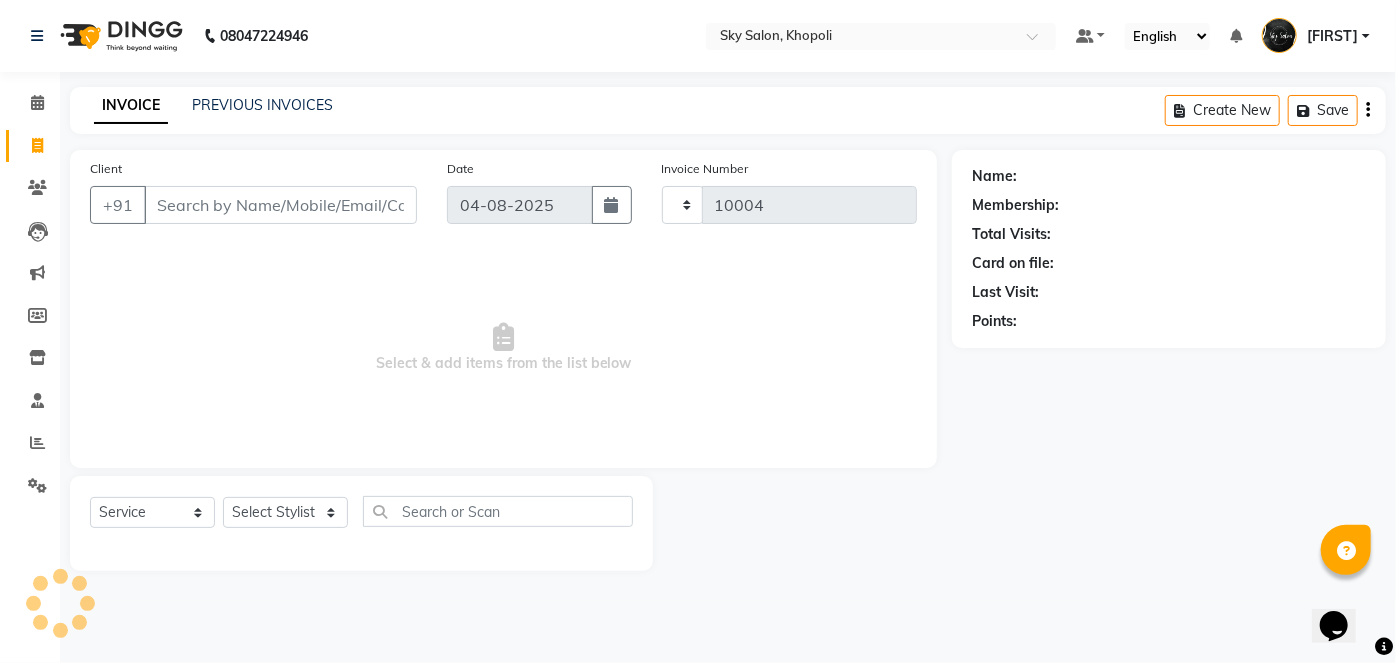 select on "3537" 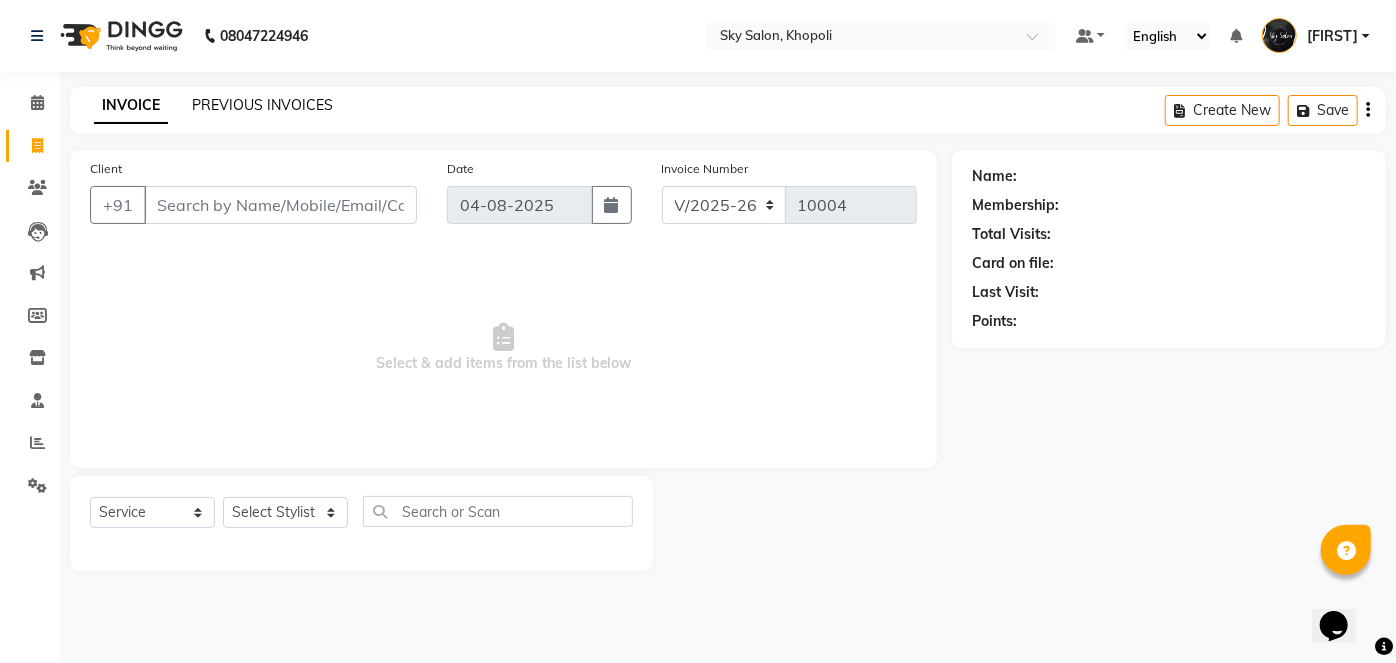 click on "PREVIOUS INVOICES" 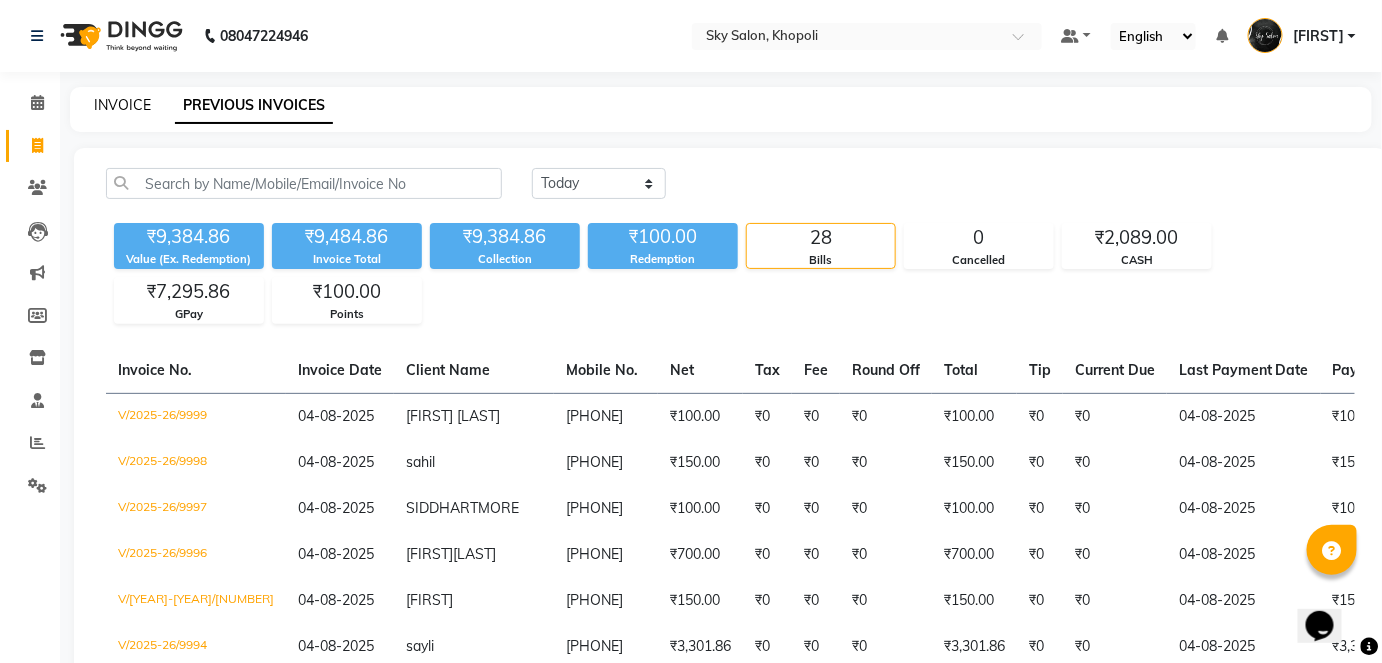click on "INVOICE" 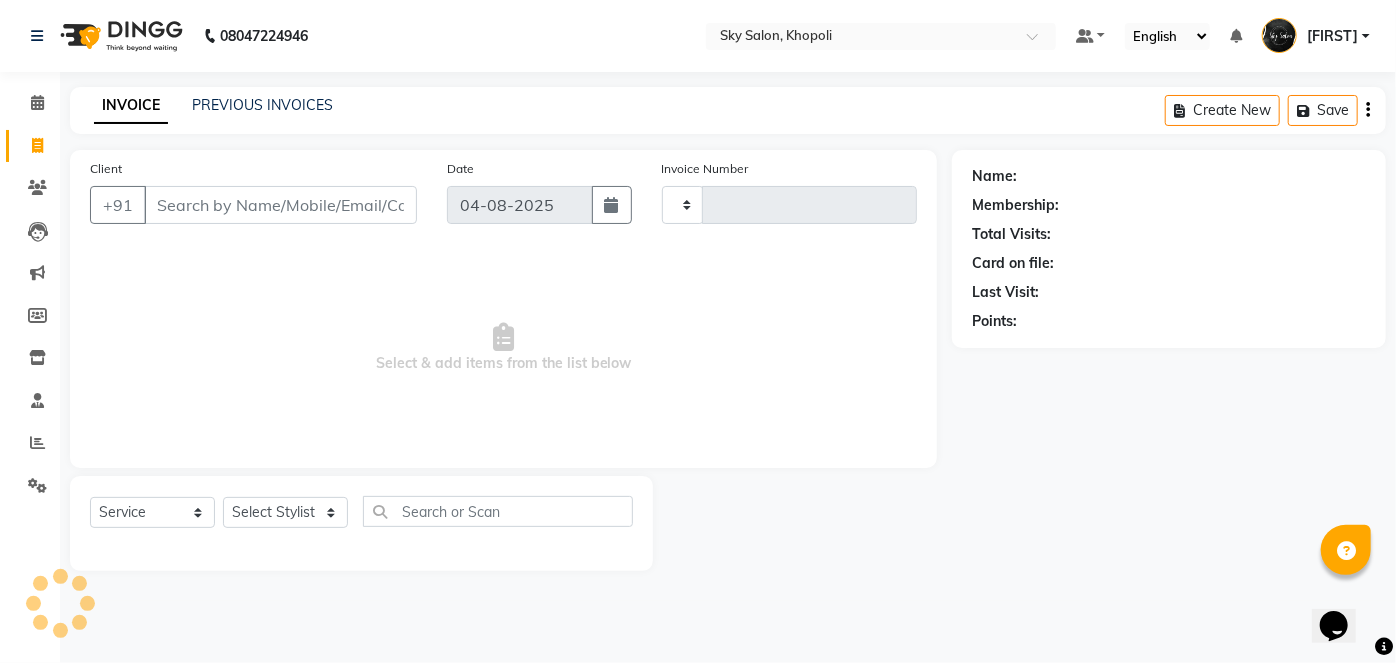 type on "10004" 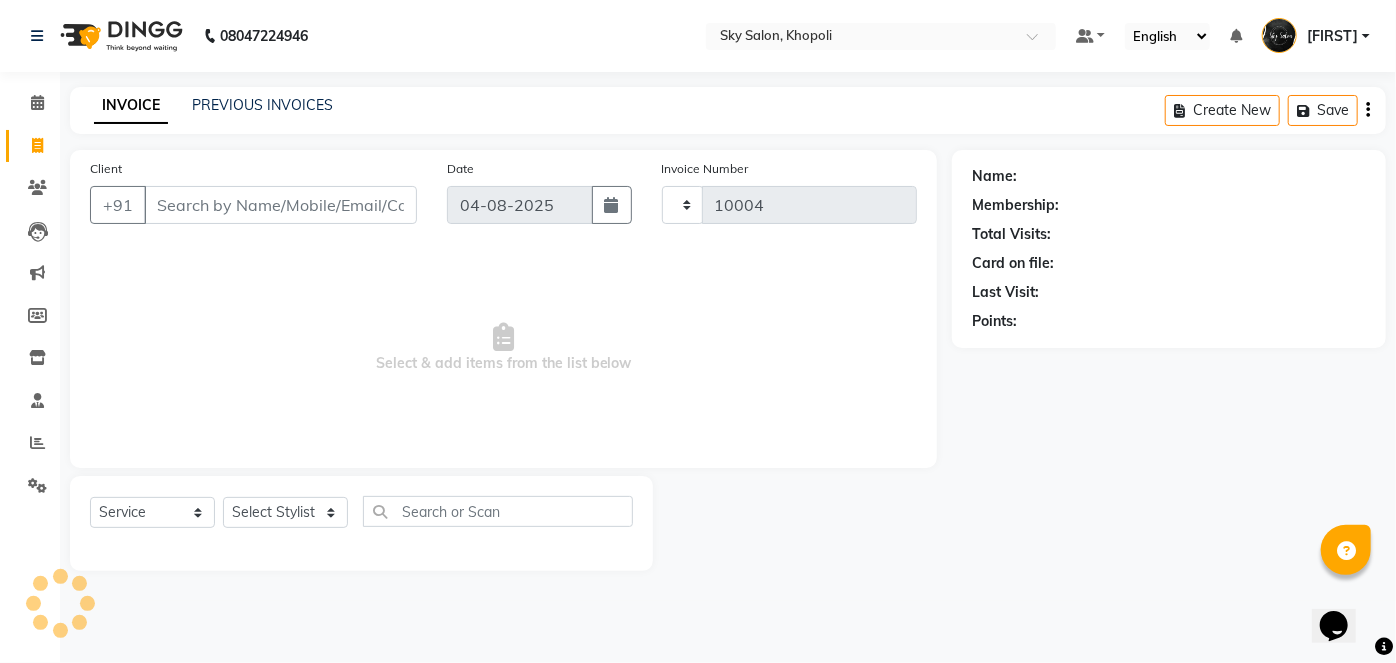 select on "3537" 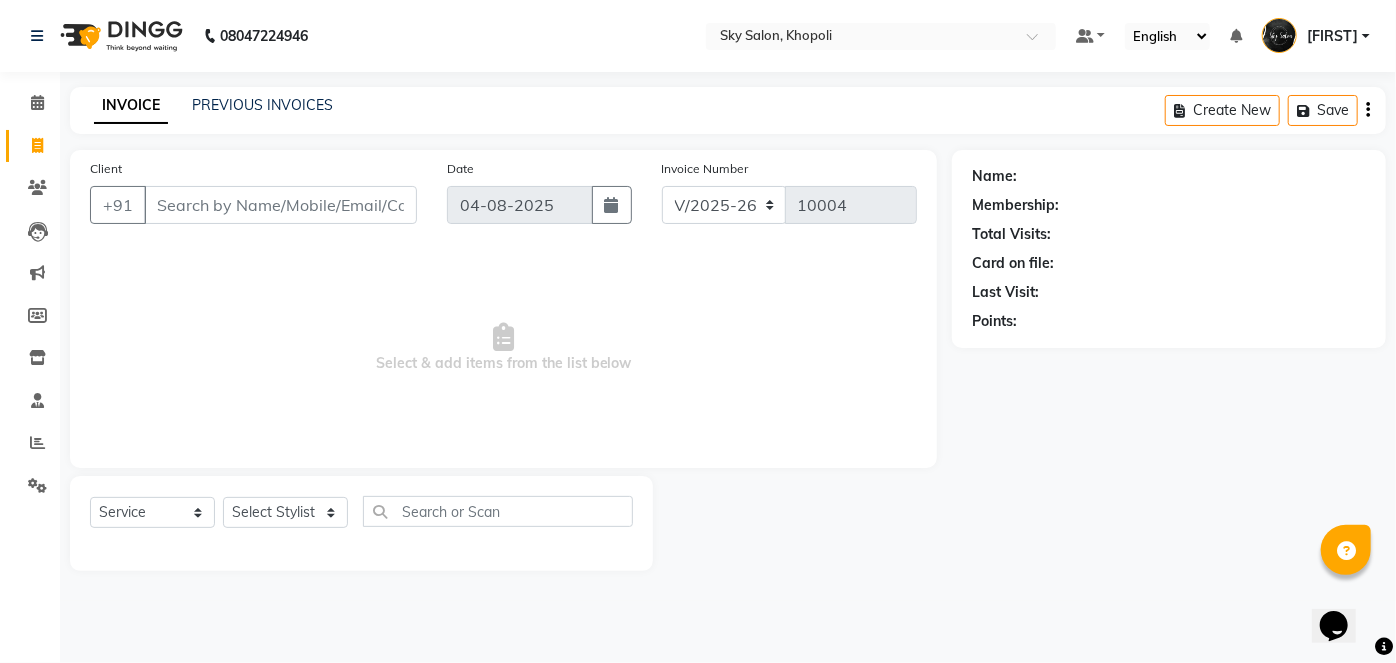 click on "Client" at bounding box center [280, 205] 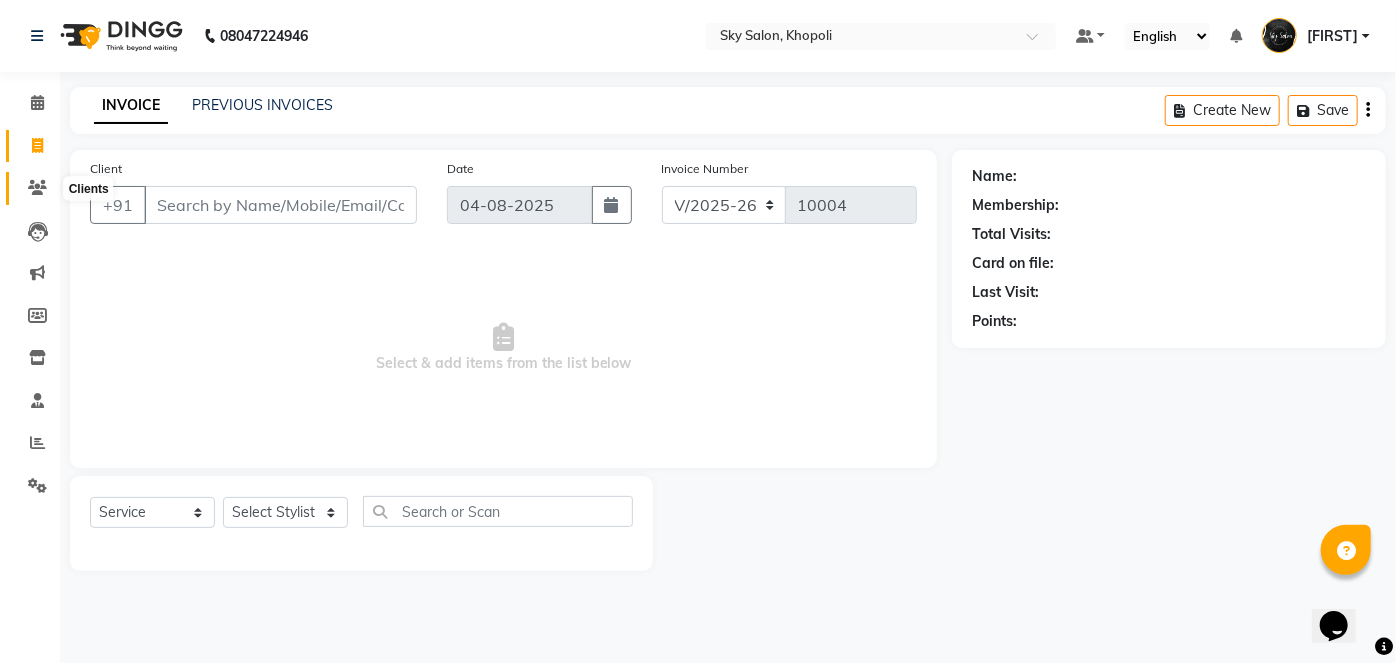 click 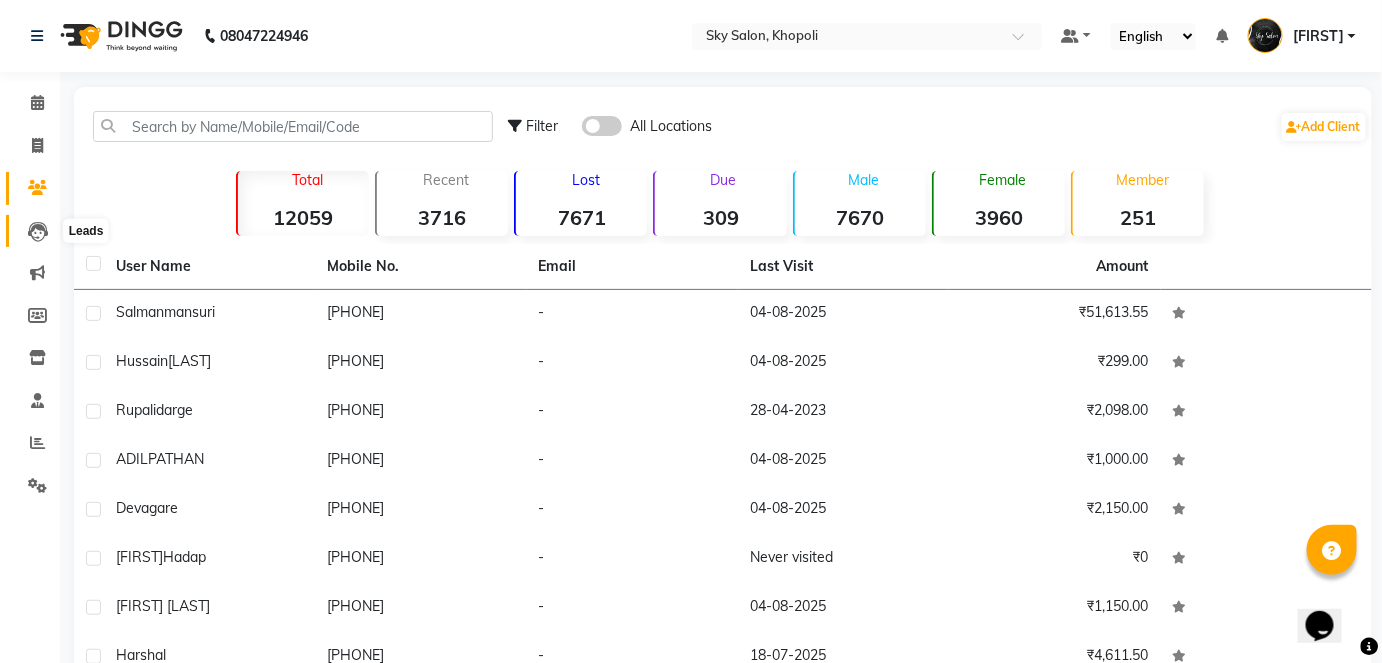 click 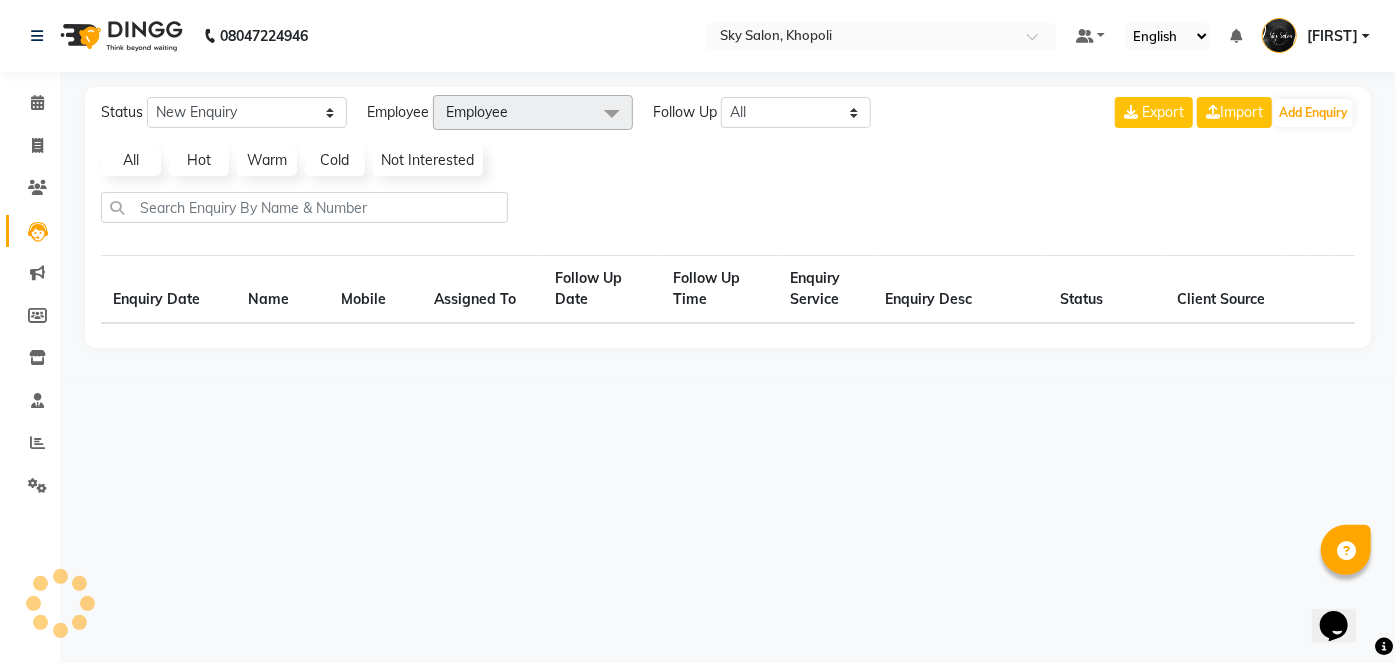 select on "10" 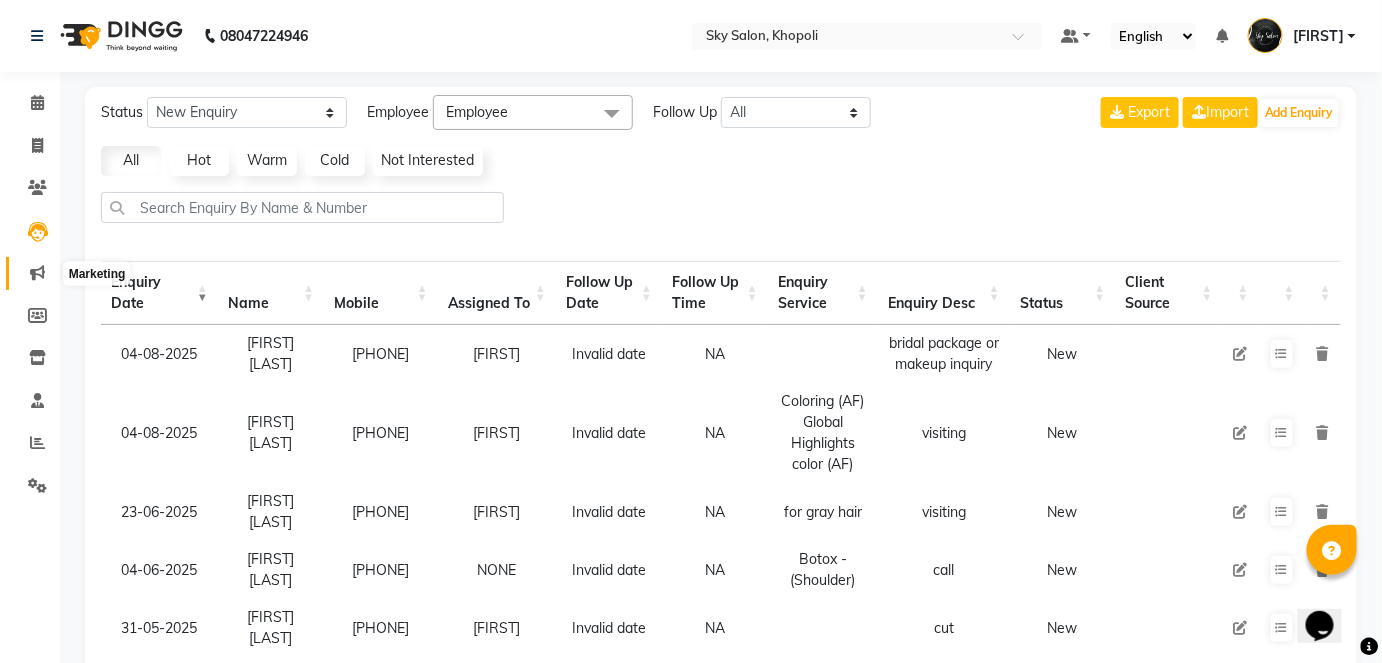 click 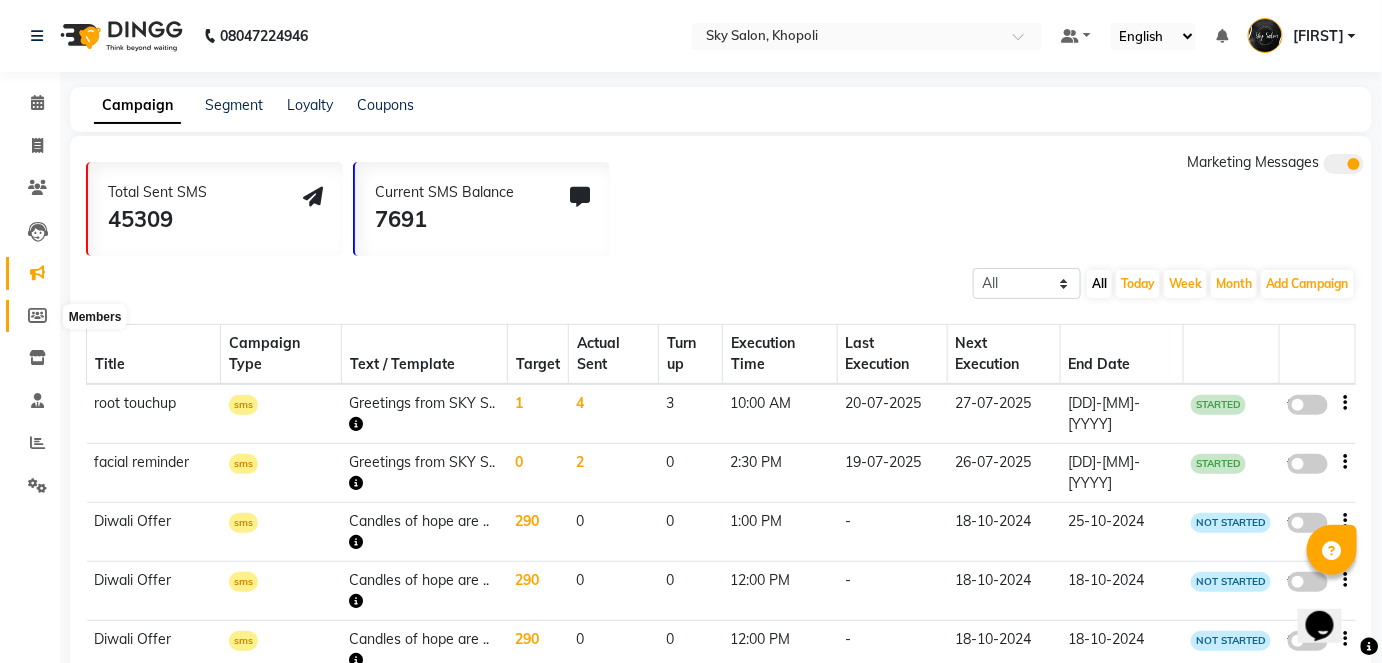 click 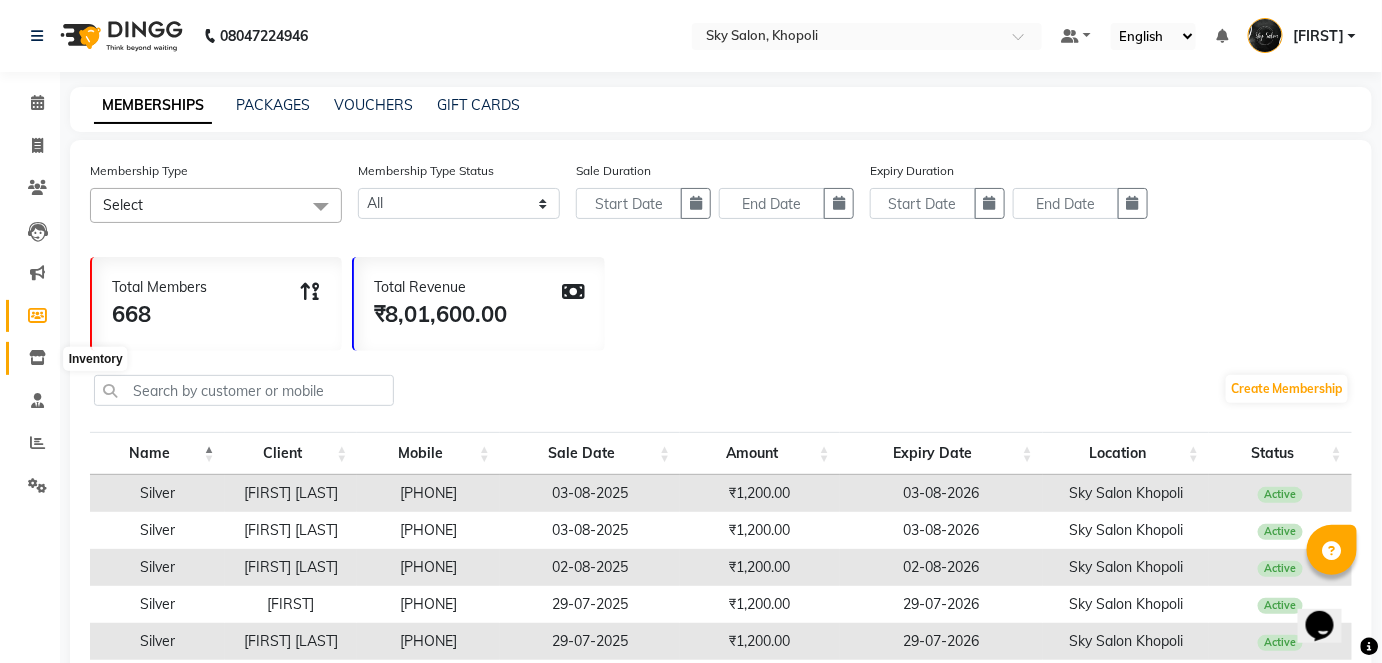 click 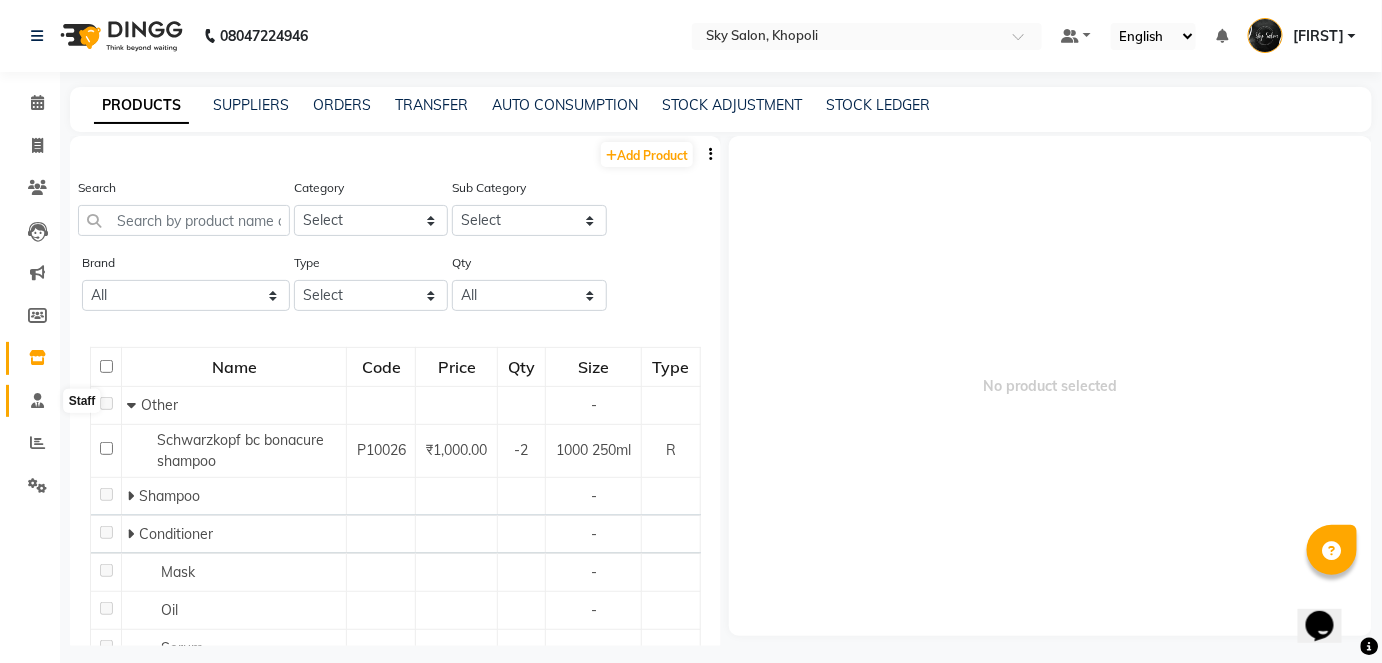 click 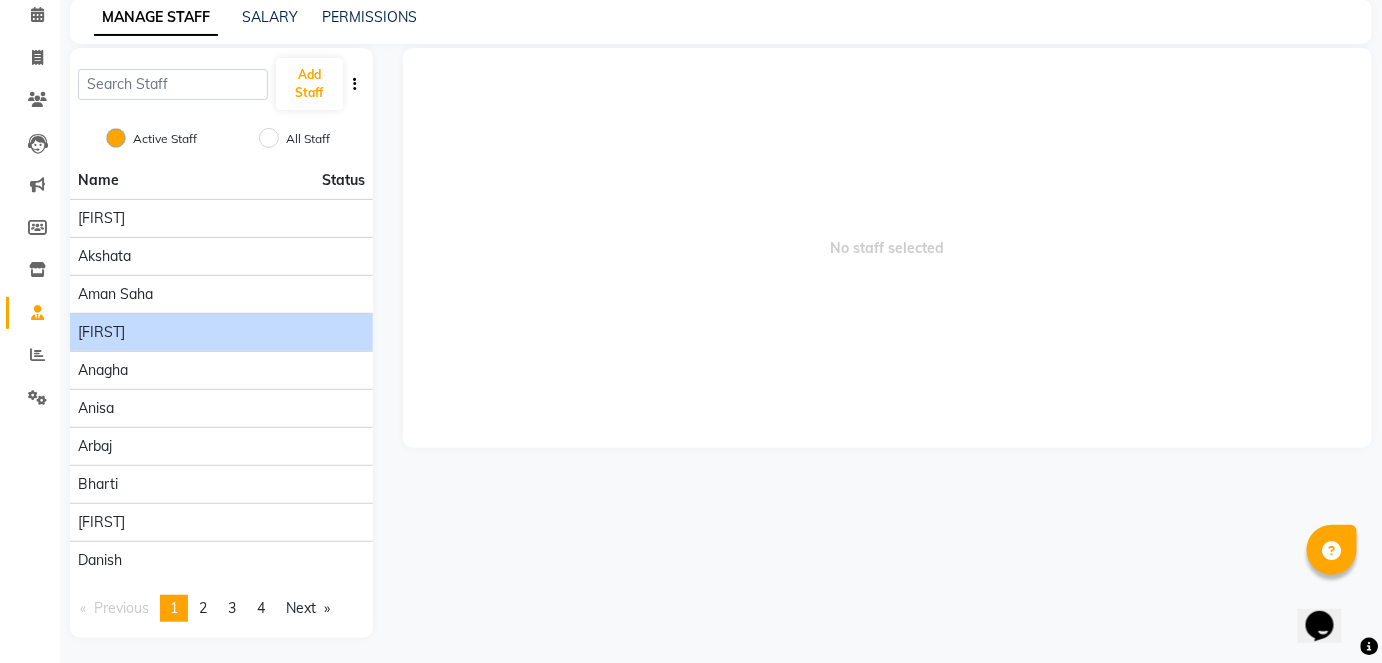 scroll, scrollTop: 90, scrollLeft: 0, axis: vertical 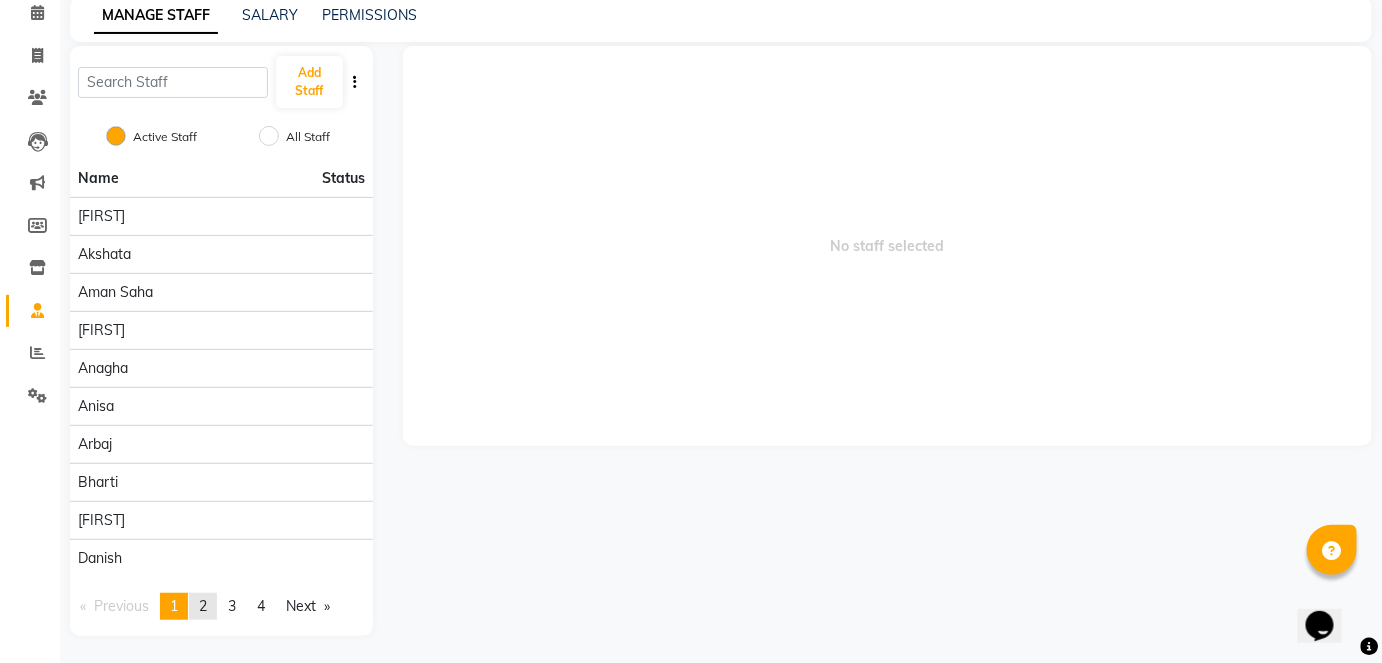 click on "page  2" at bounding box center (203, 606) 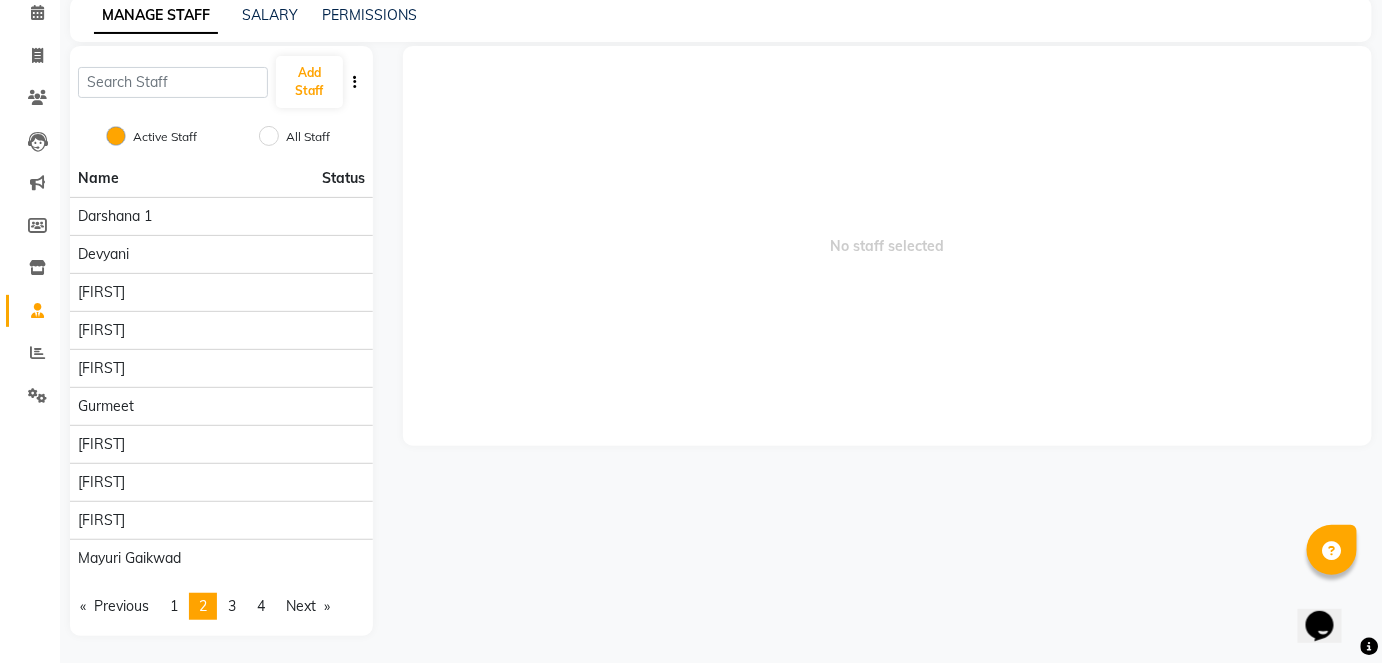 click on "You're on page  2" at bounding box center [203, 606] 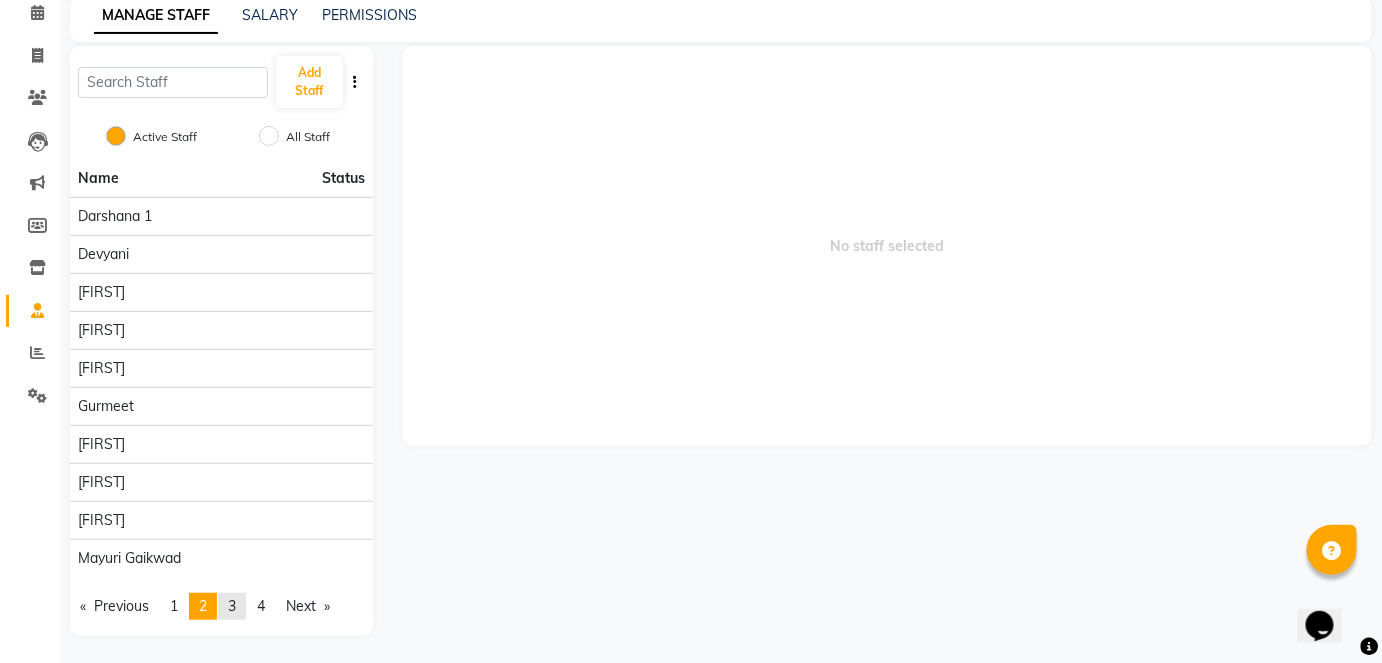 click on "page  3" at bounding box center (232, 606) 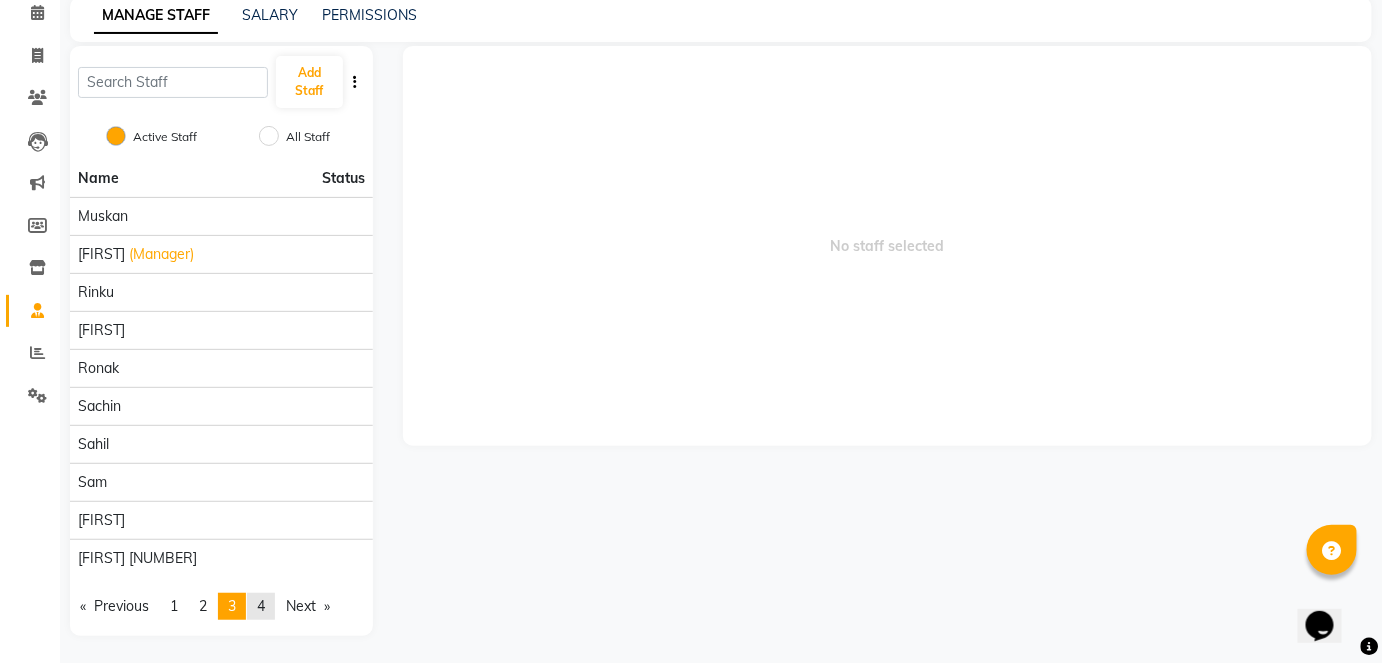 click on "page  4" at bounding box center (261, 606) 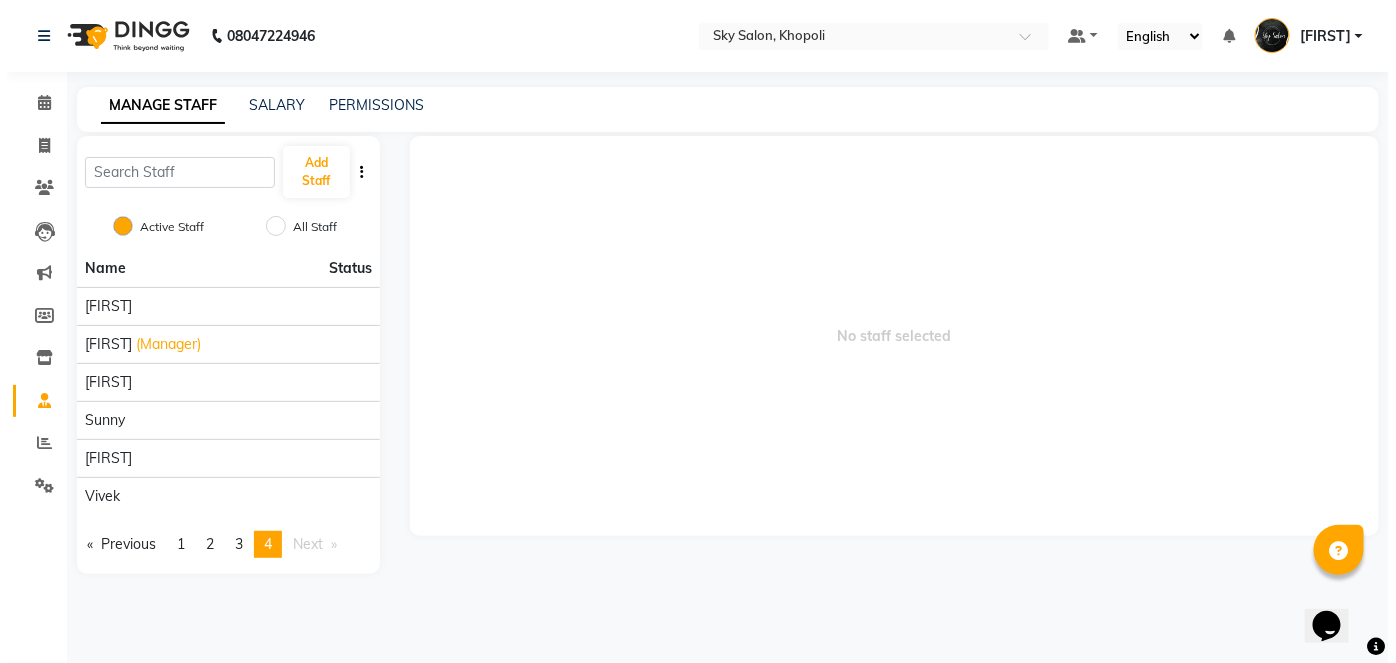 scroll, scrollTop: 0, scrollLeft: 0, axis: both 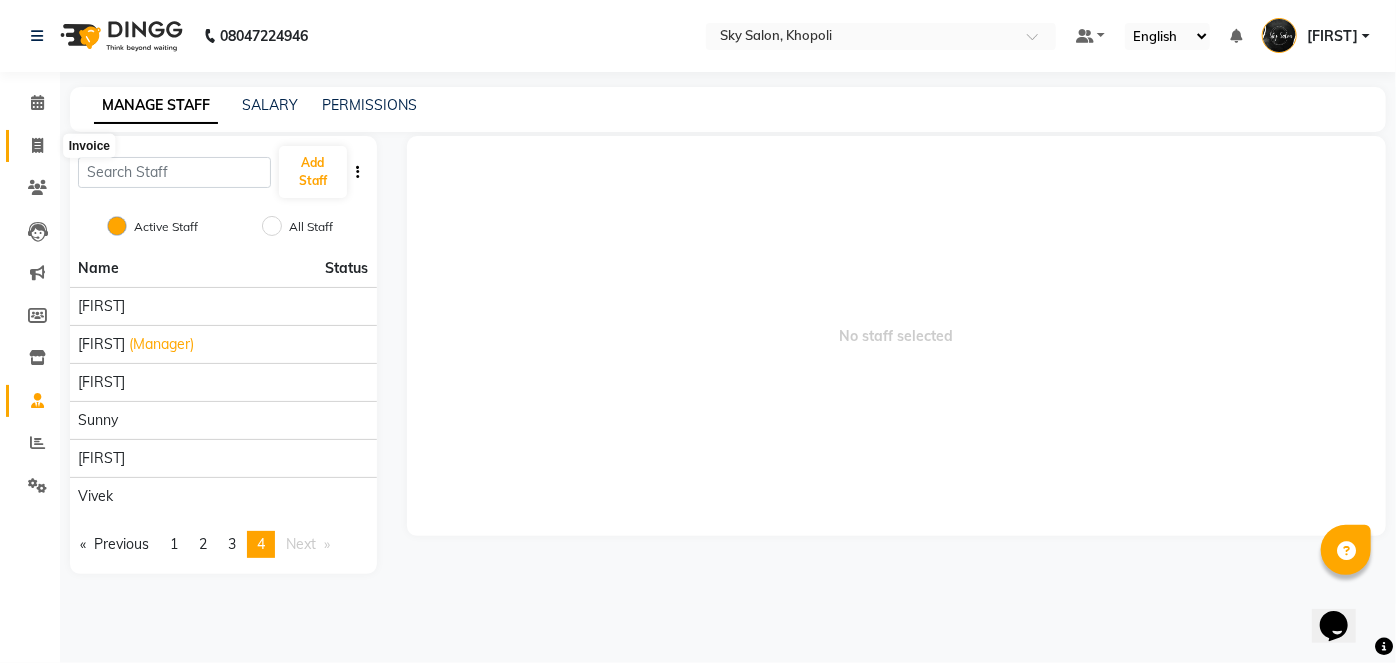 click 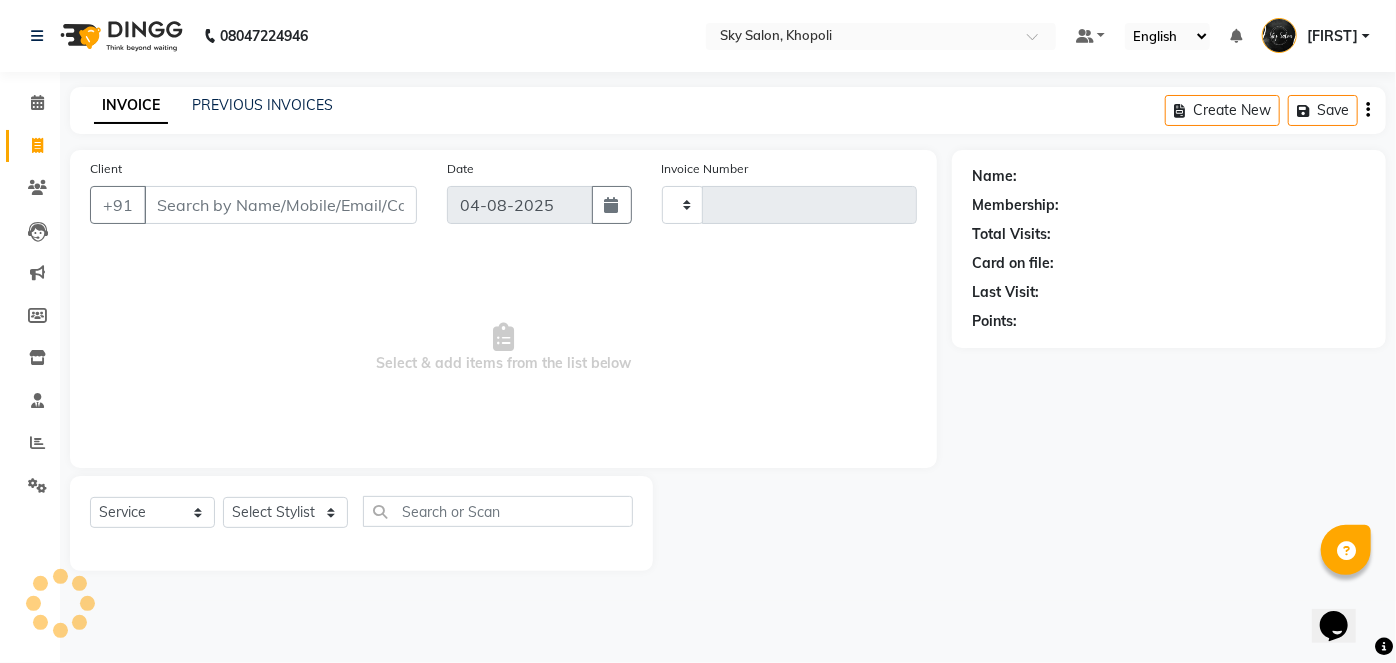 type on "10004" 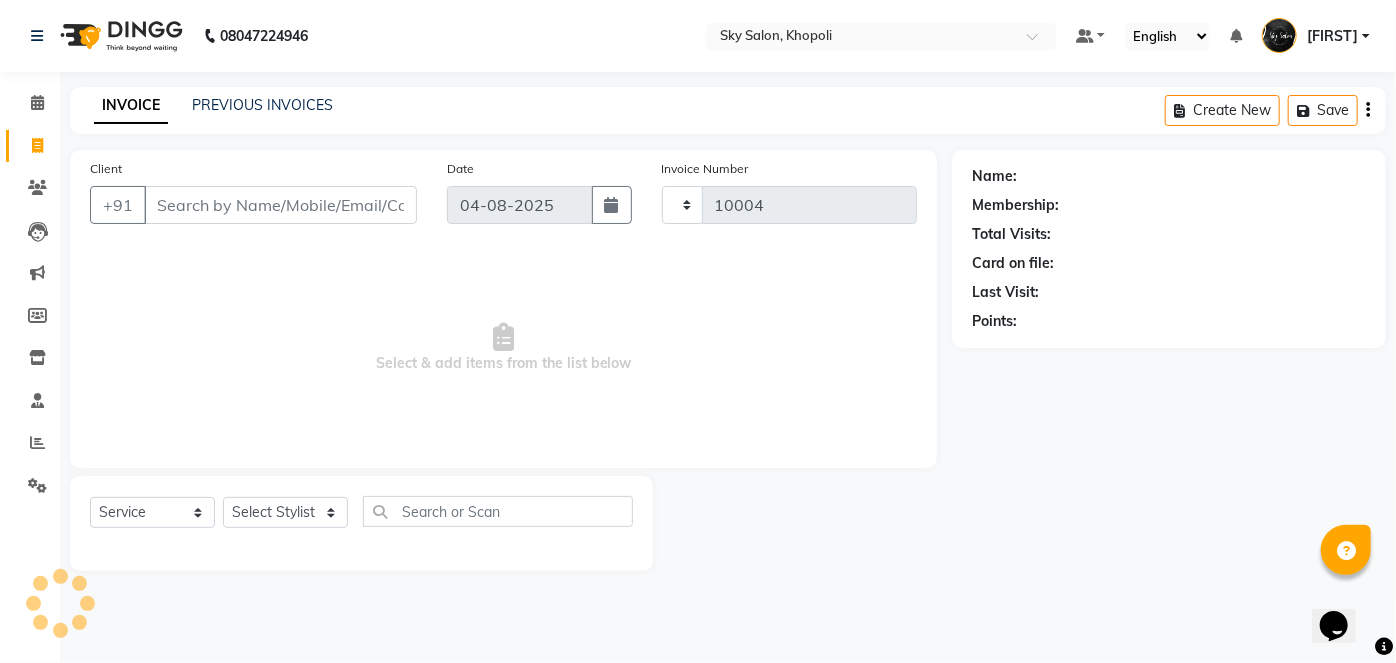 select on "3537" 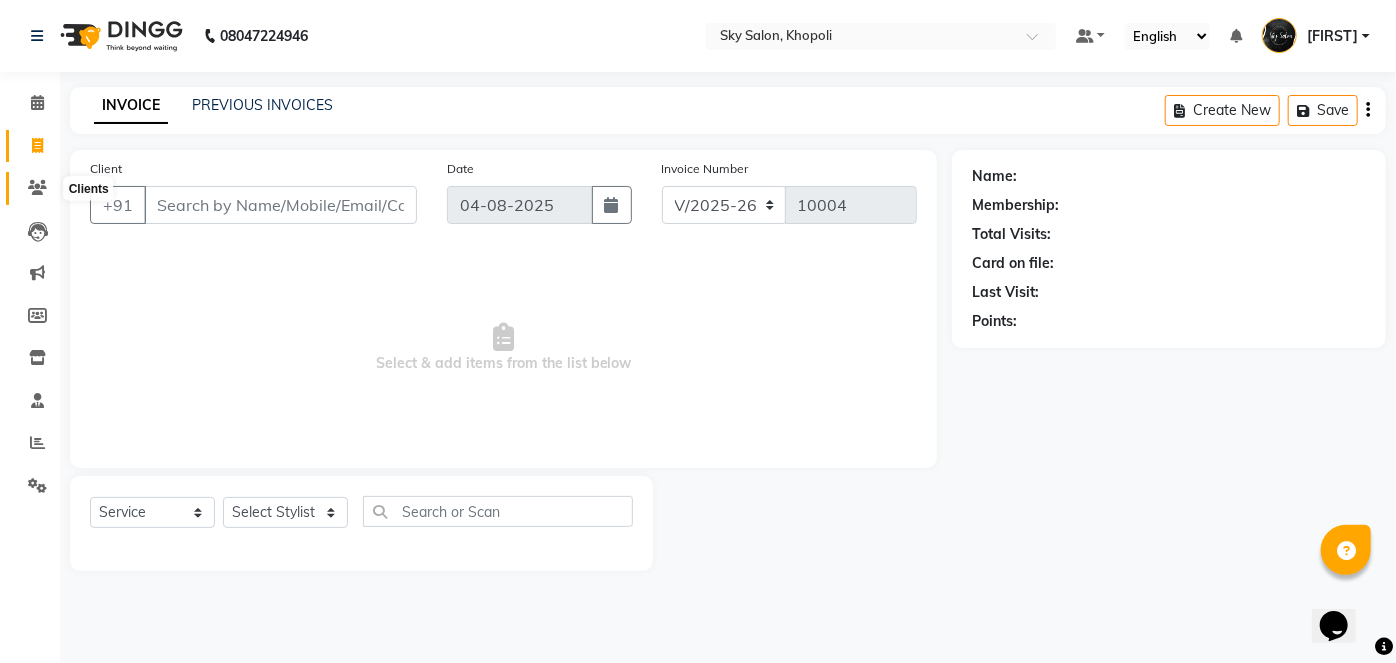 click 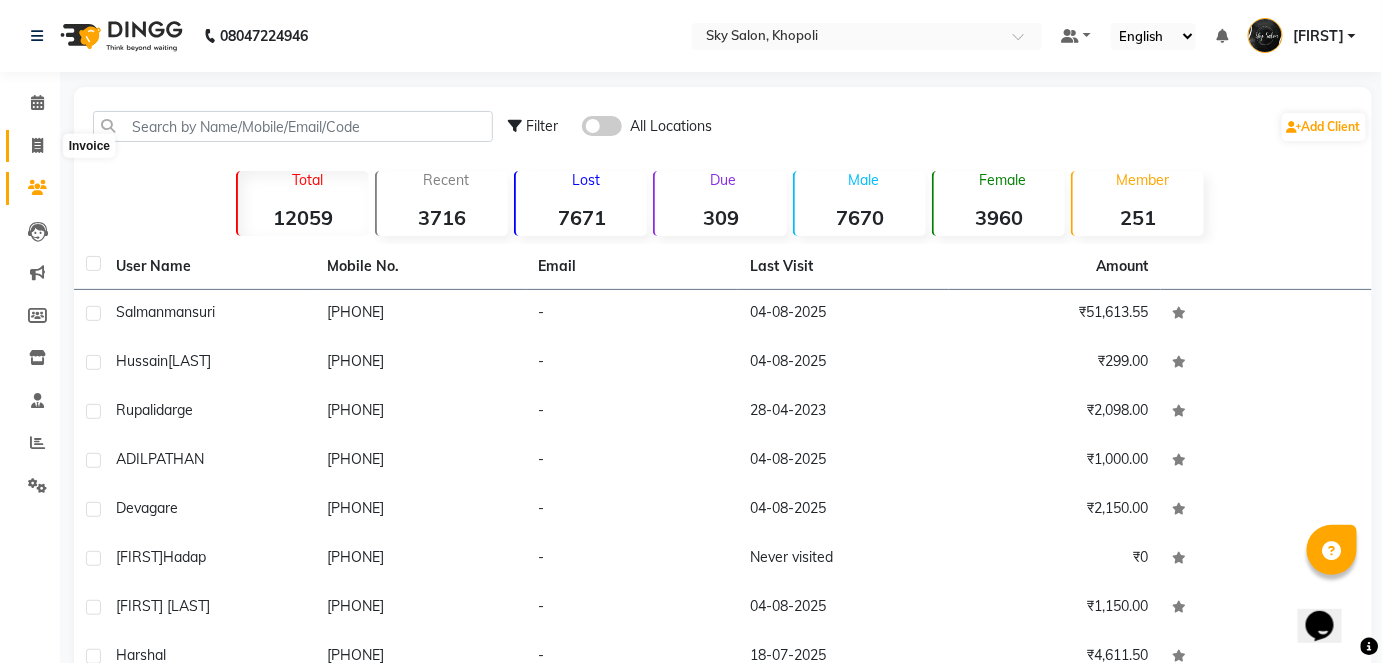 click 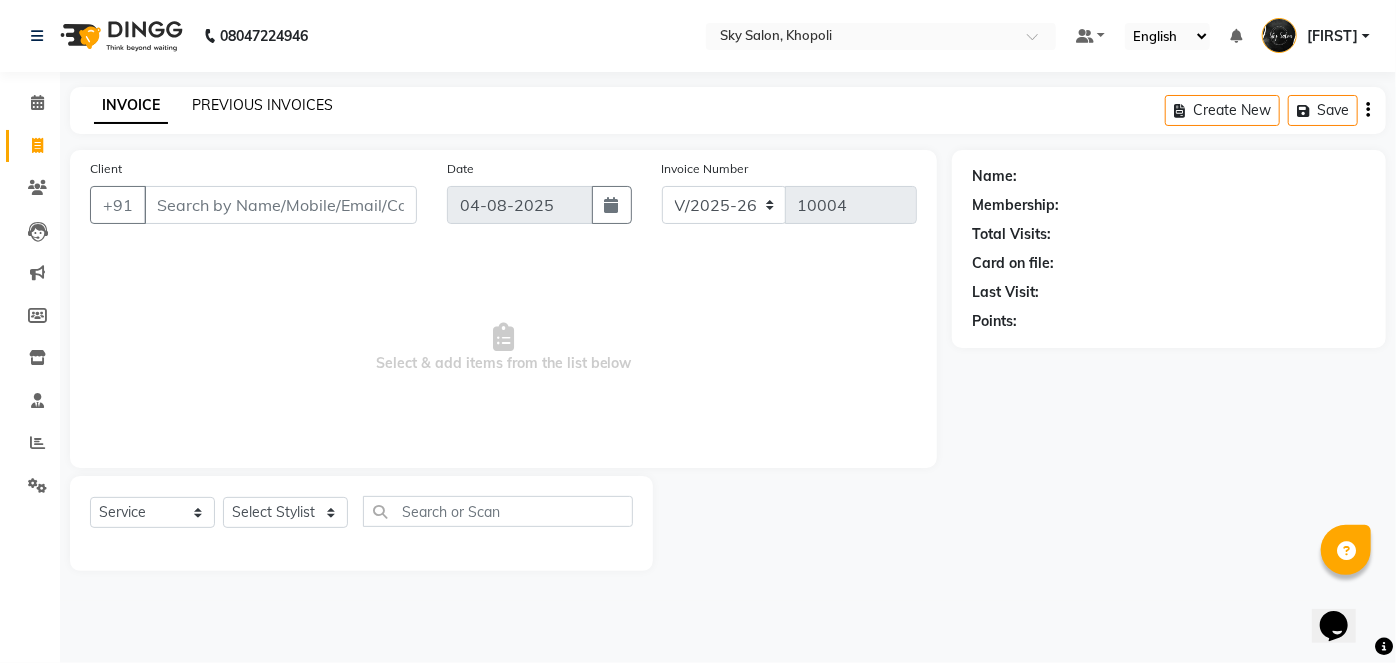 click on "PREVIOUS INVOICES" 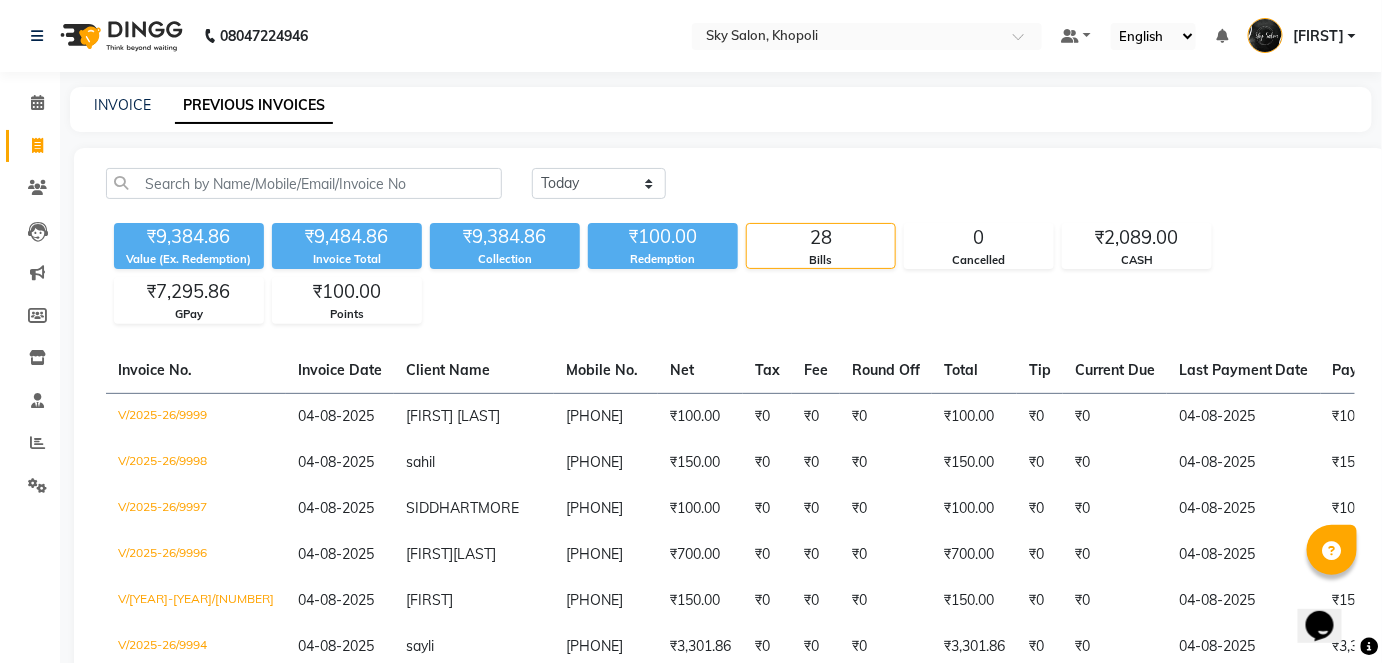 click on "INVOICE PREVIOUS INVOICES" 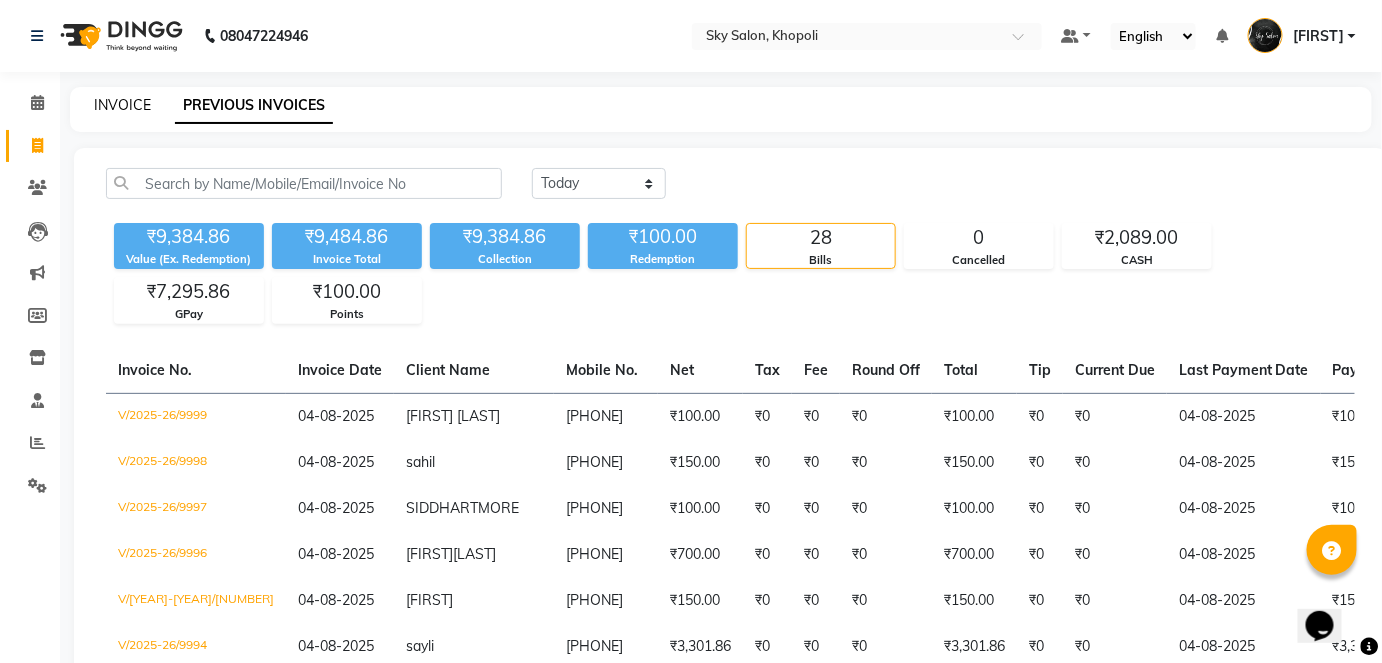 click on "INVOICE" 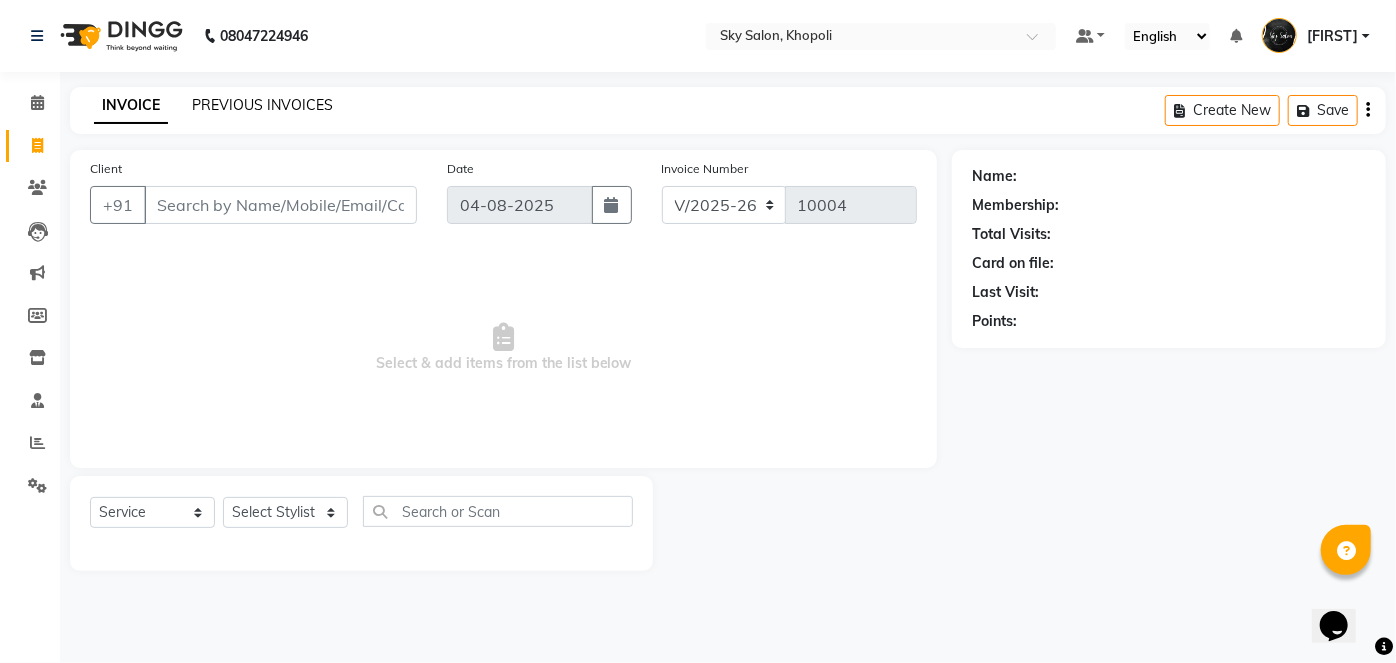 click on "PREVIOUS INVOICES" 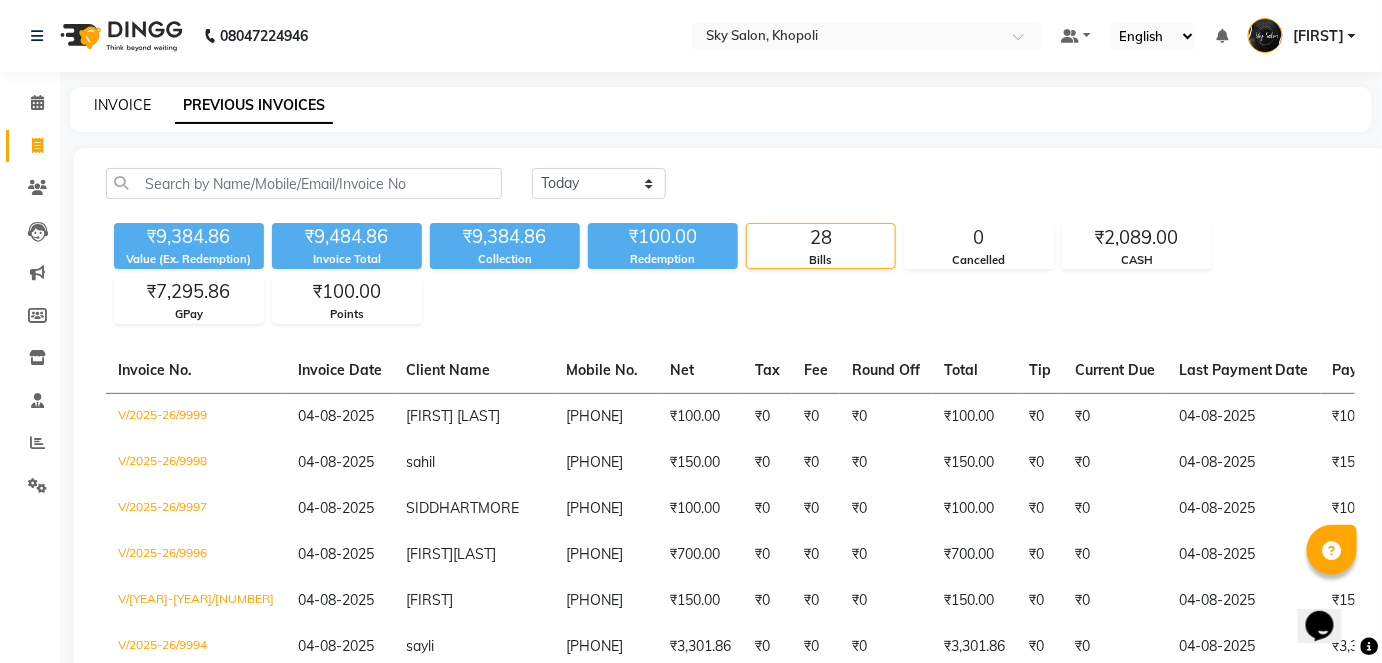 click on "INVOICE" 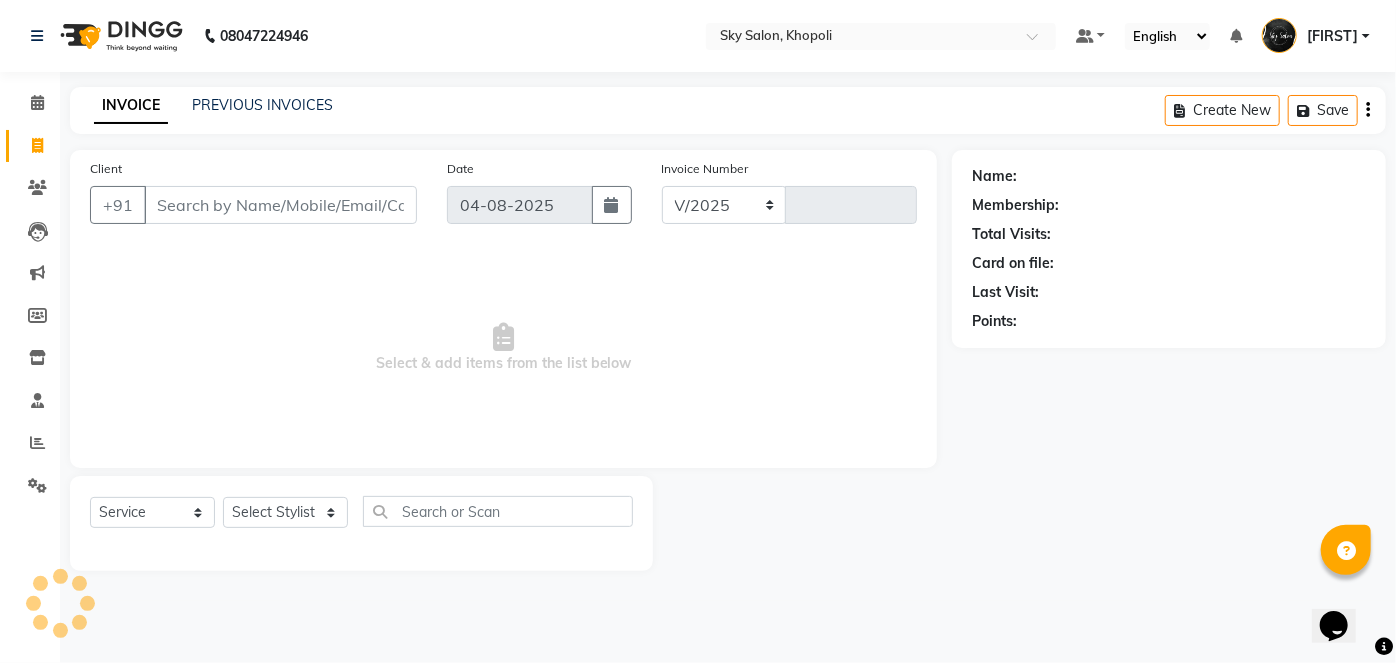 select on "3537" 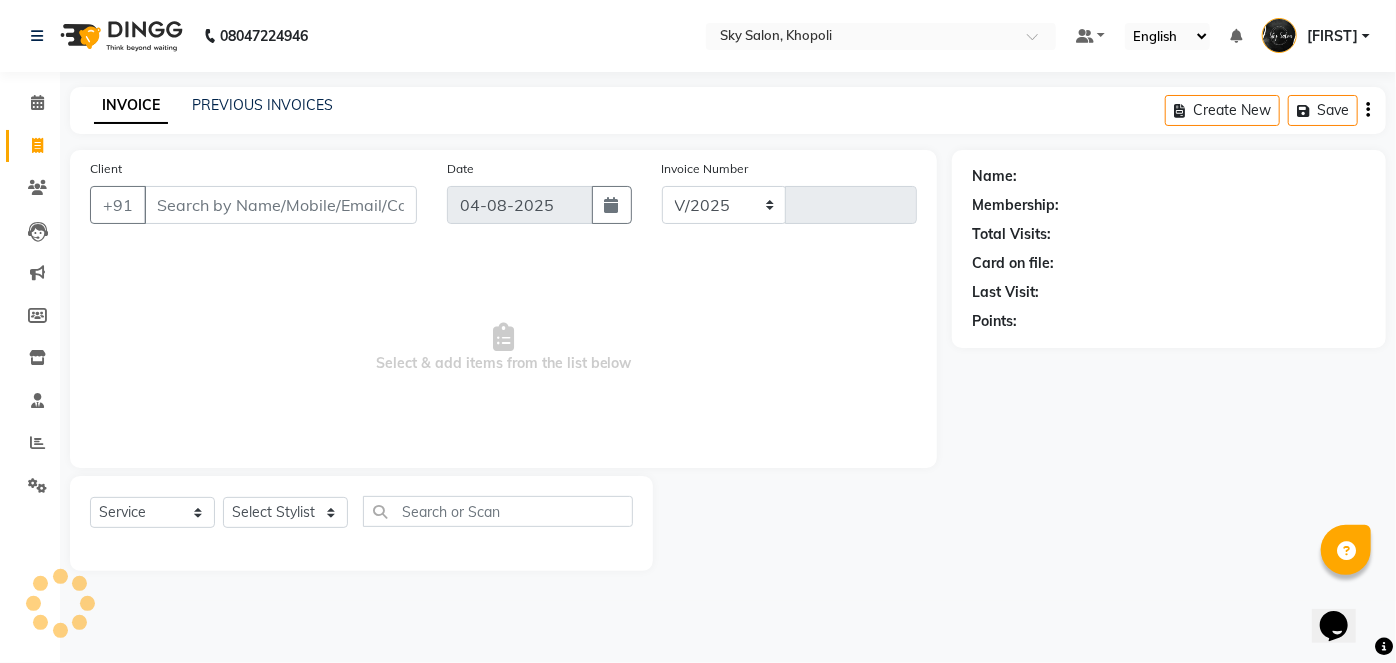 type on "10004" 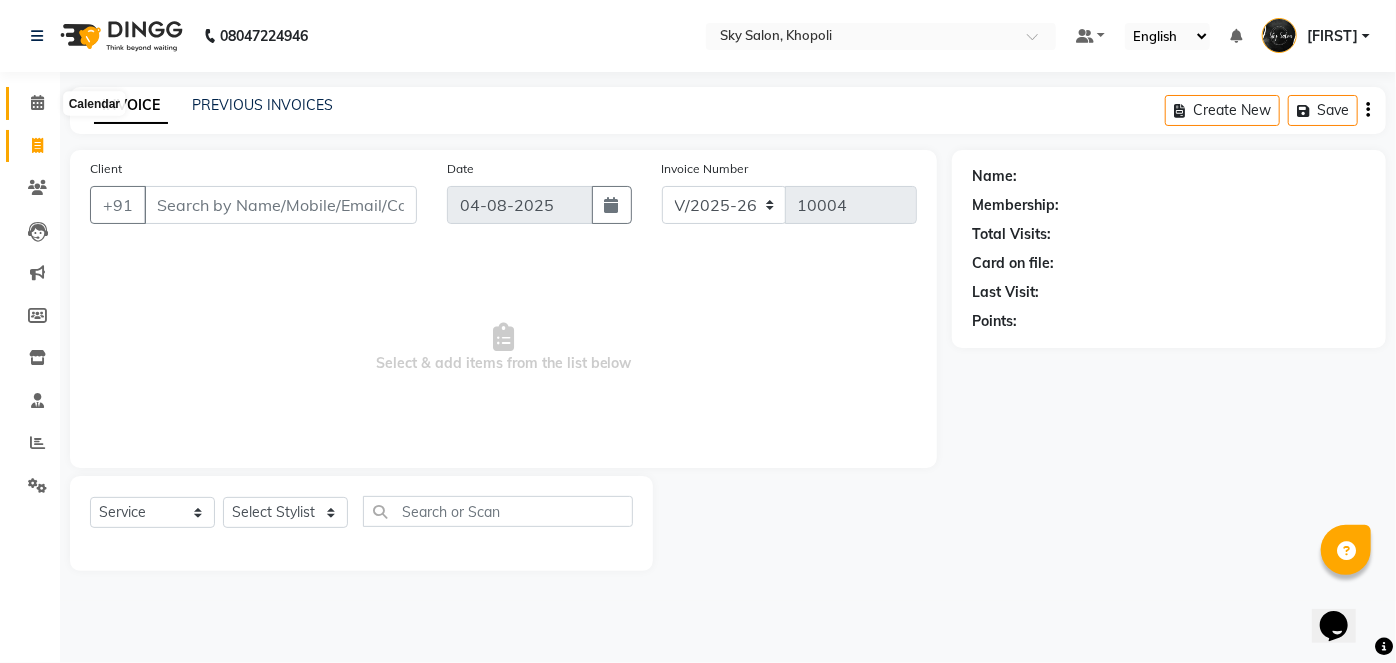 click 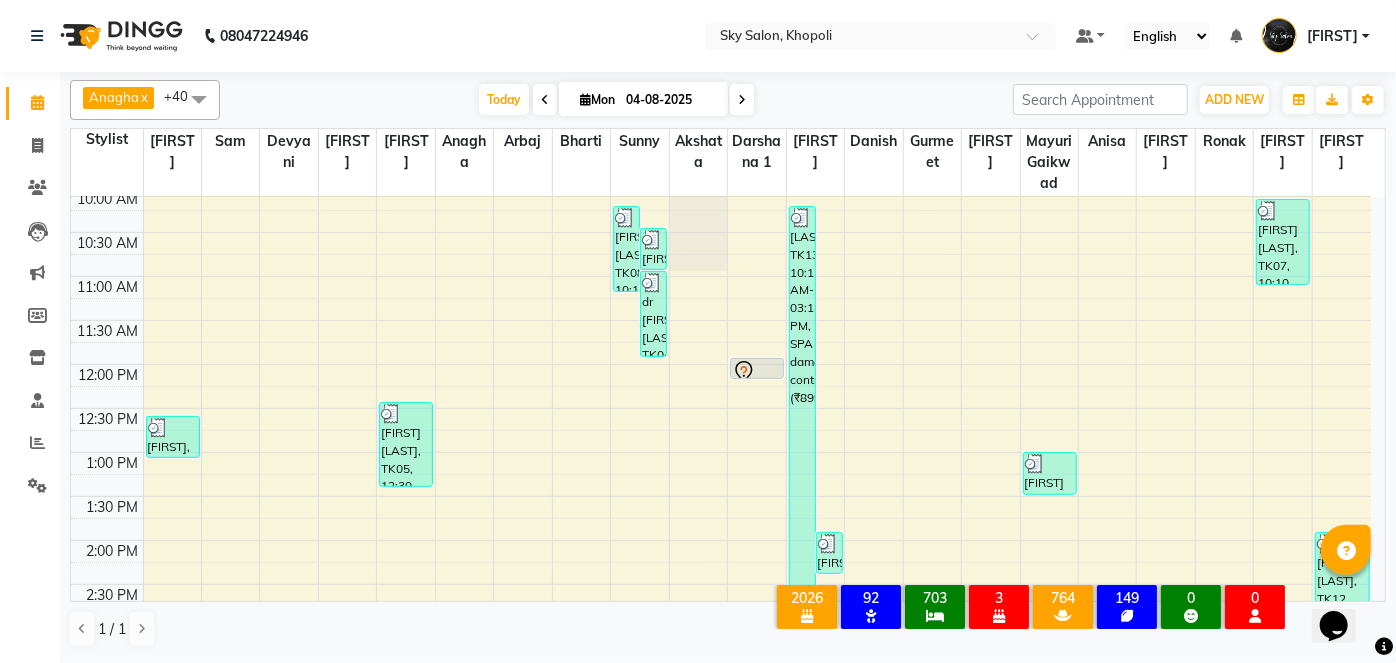 scroll, scrollTop: 0, scrollLeft: 0, axis: both 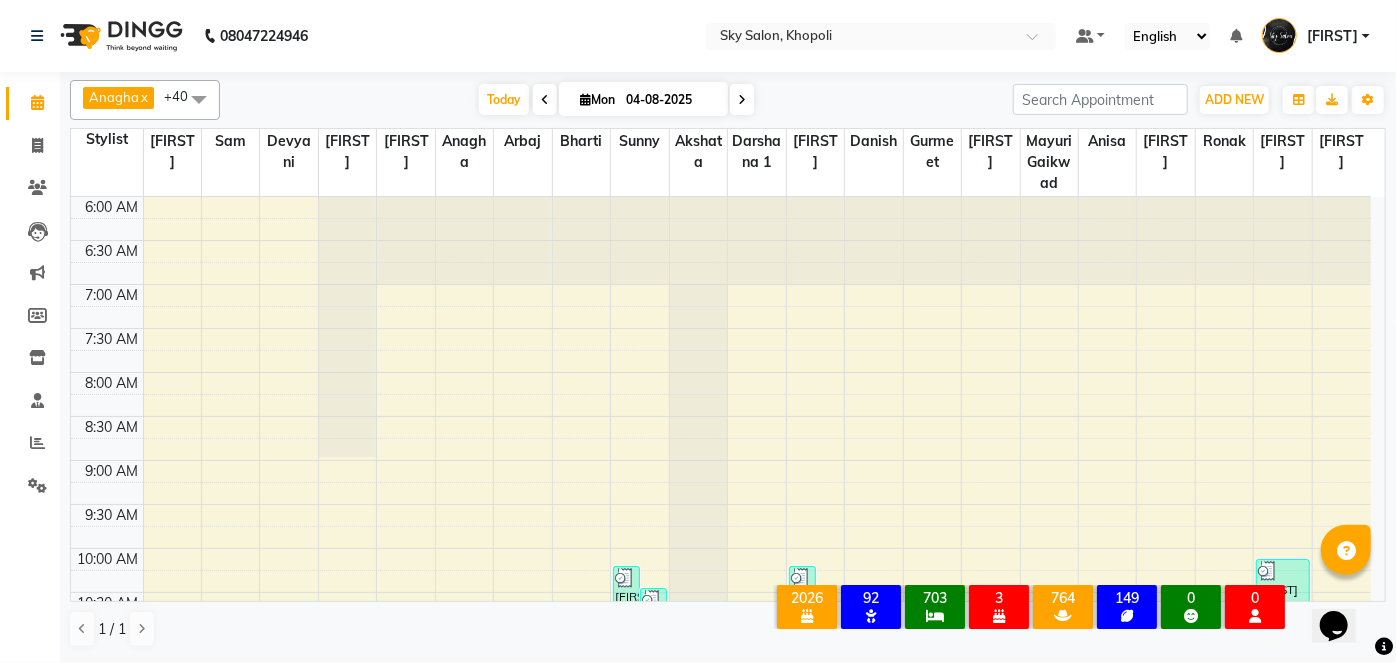 click at bounding box center (545, 99) 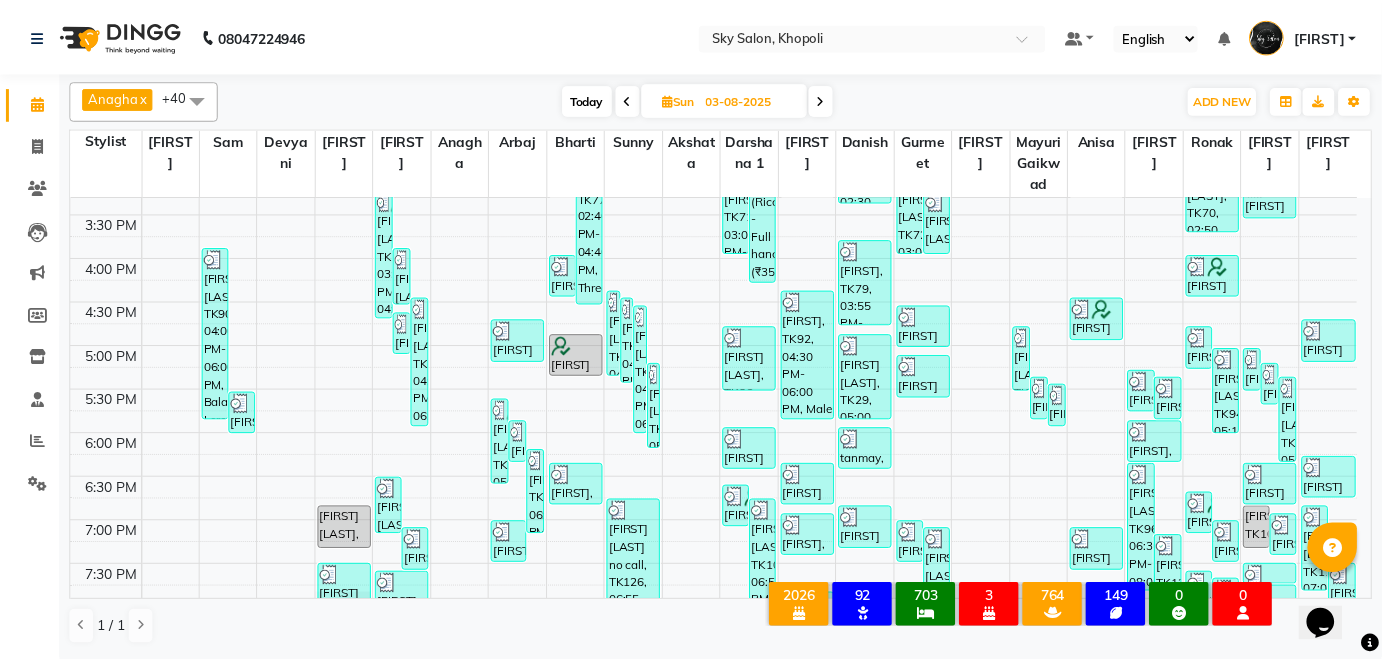 scroll, scrollTop: 818, scrollLeft: 0, axis: vertical 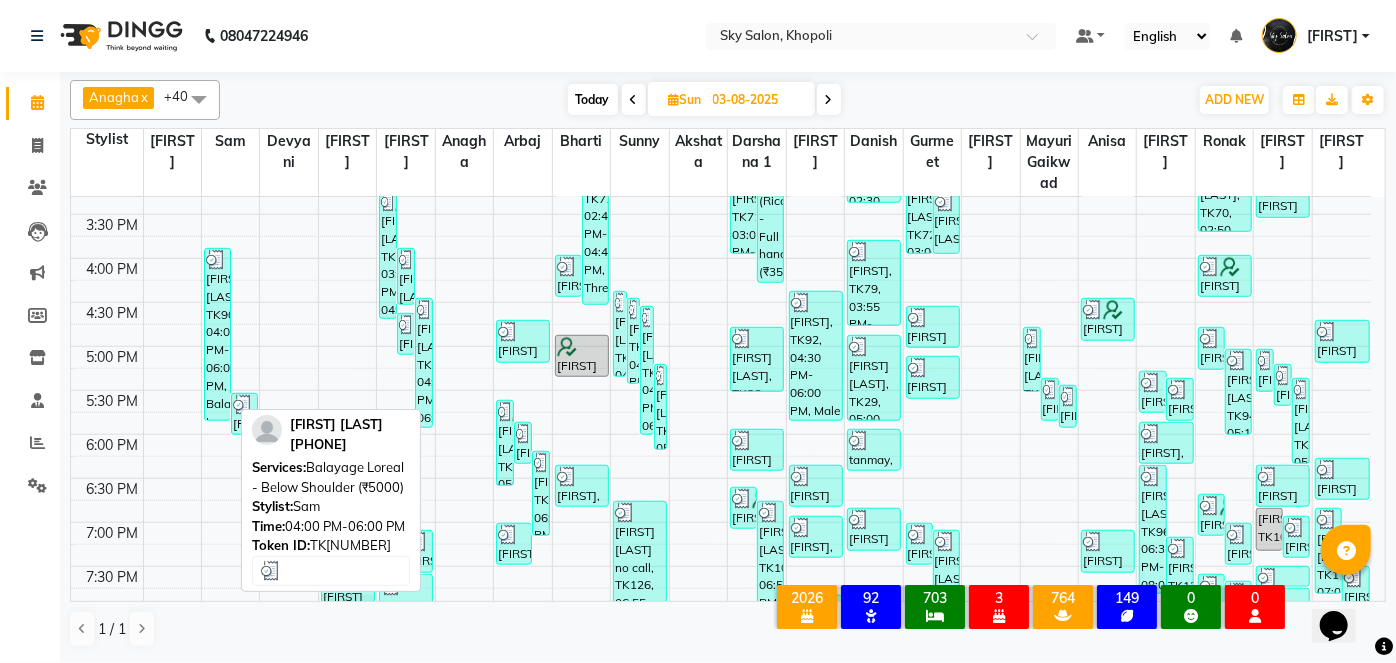 click on "[FIRST] [LAST], TK90, 04:00 PM-06:00 PM, Balayage Loreal - Below Shoulder  (₹5000)" at bounding box center [217, 334] 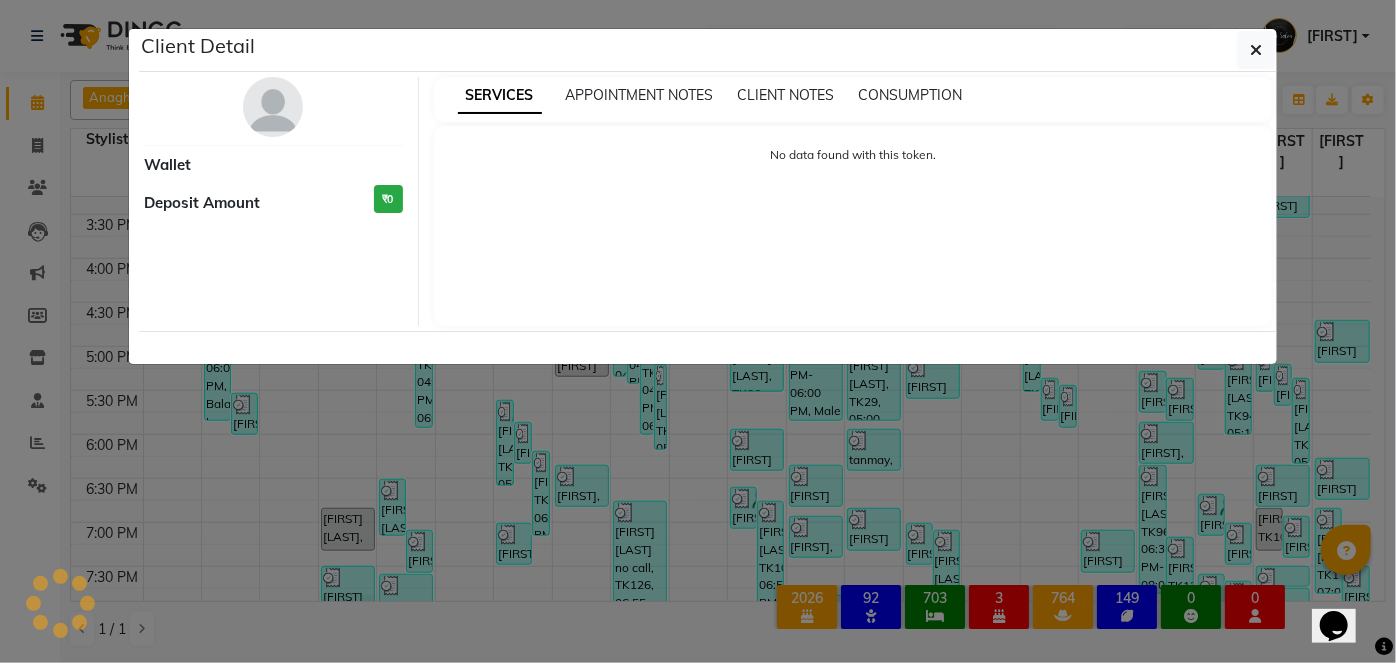 select on "3" 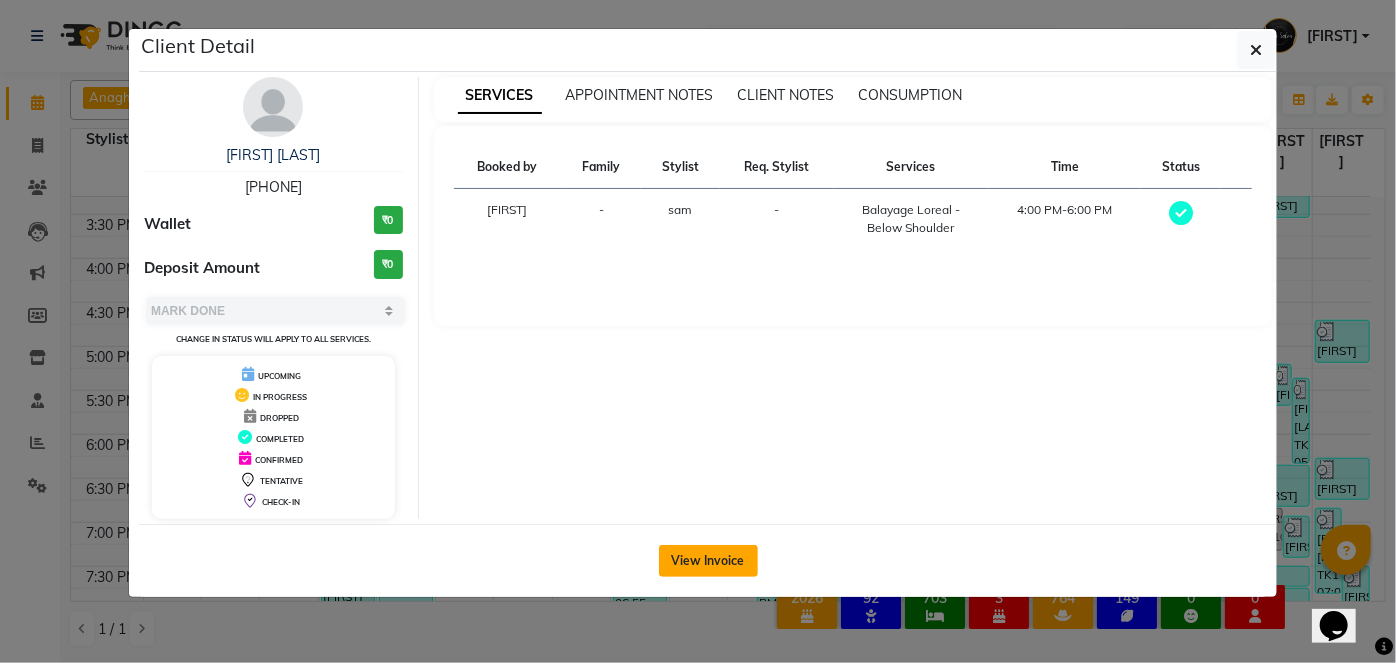 click on "View Invoice" 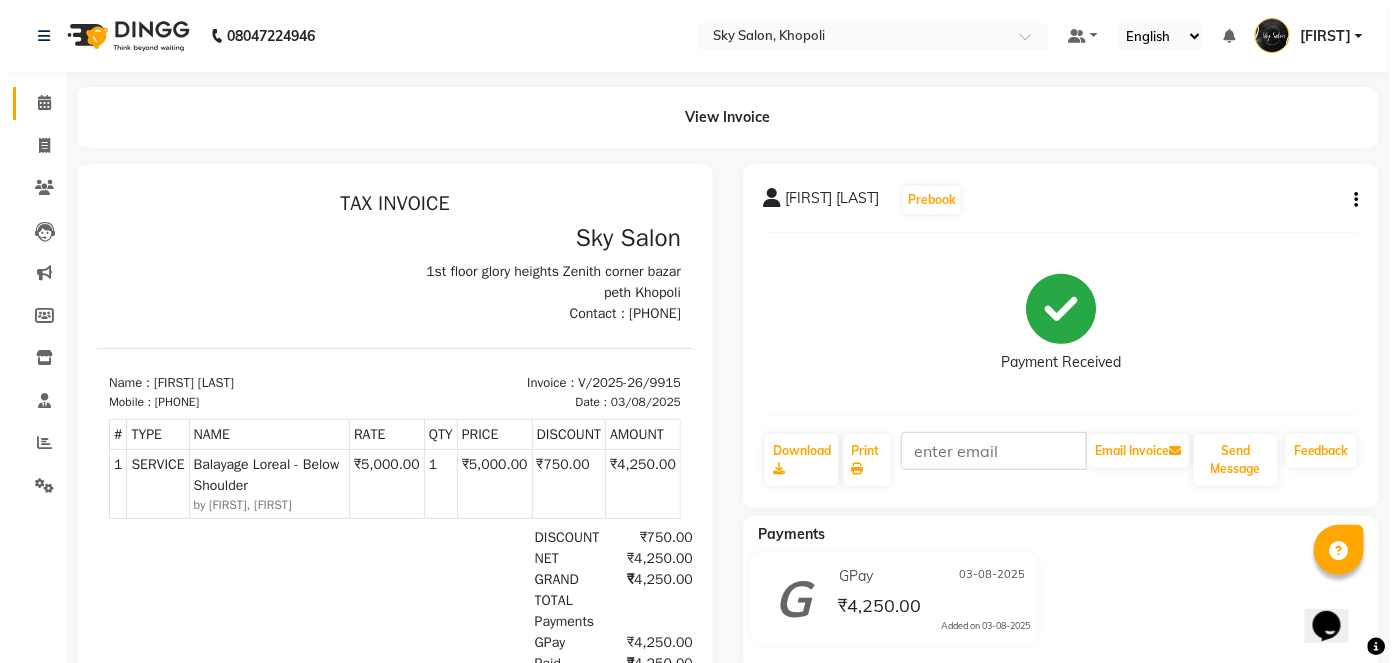 scroll, scrollTop: 0, scrollLeft: 0, axis: both 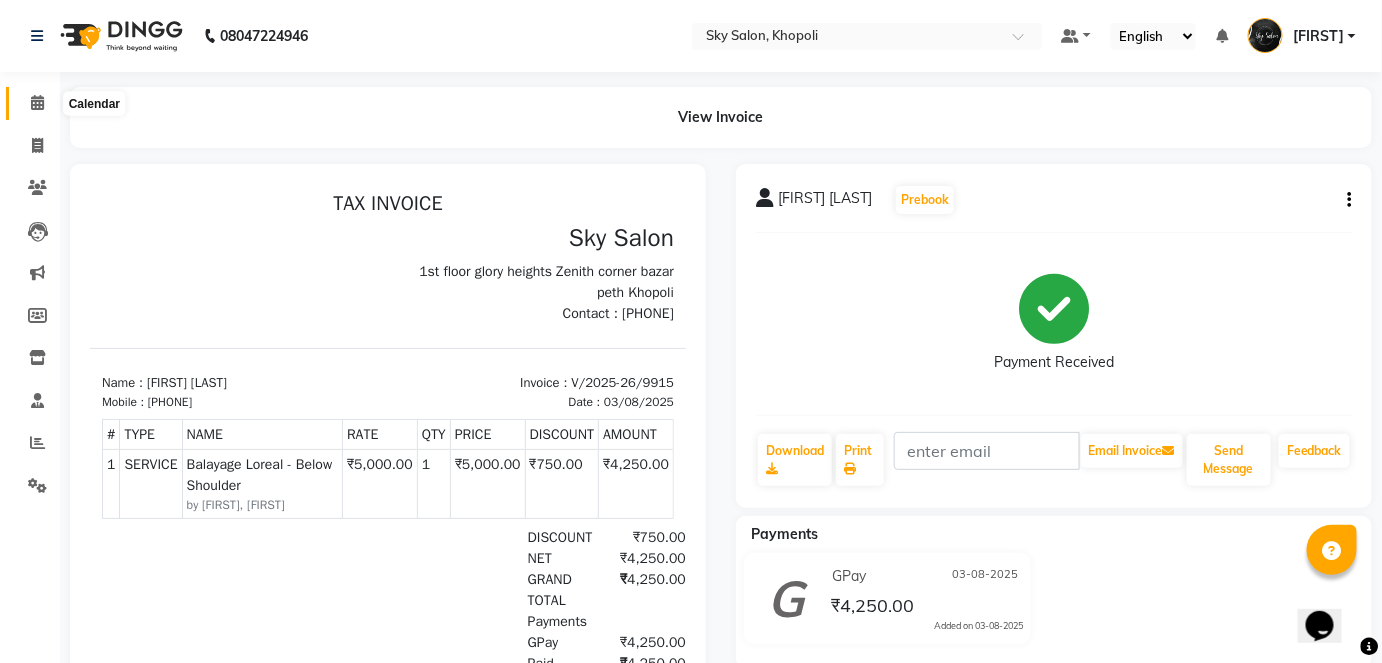 click 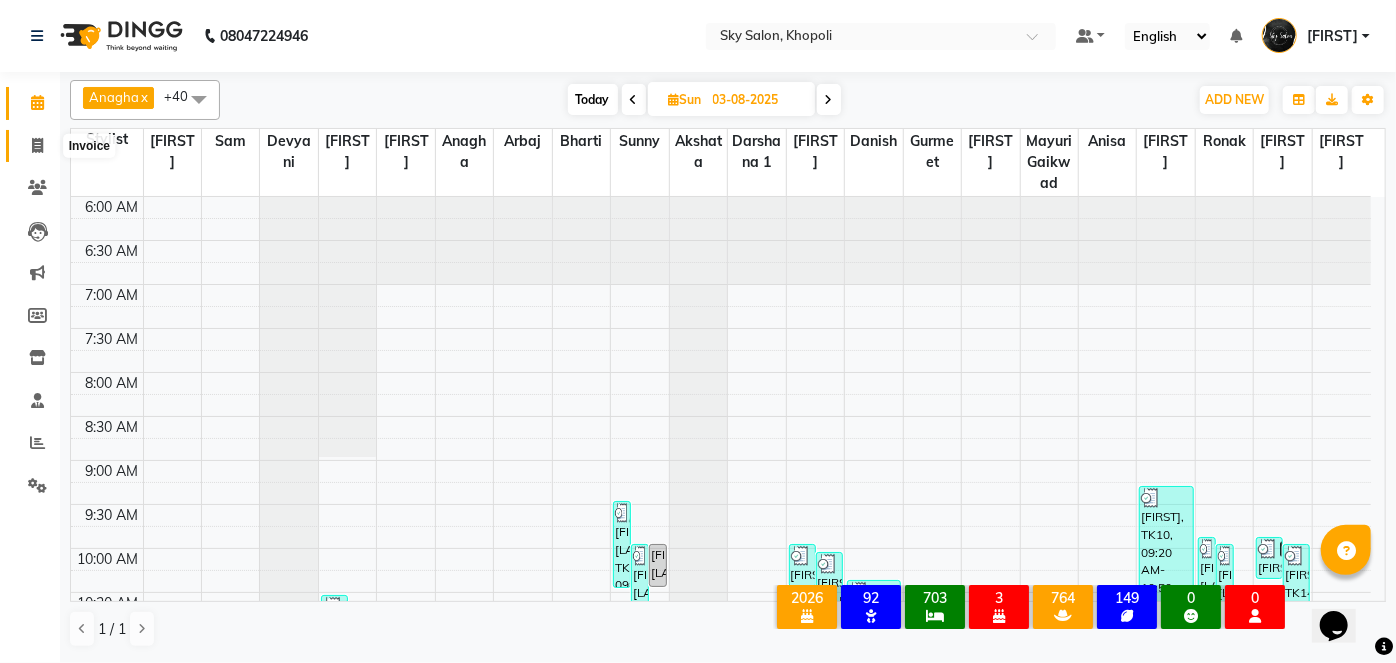 click 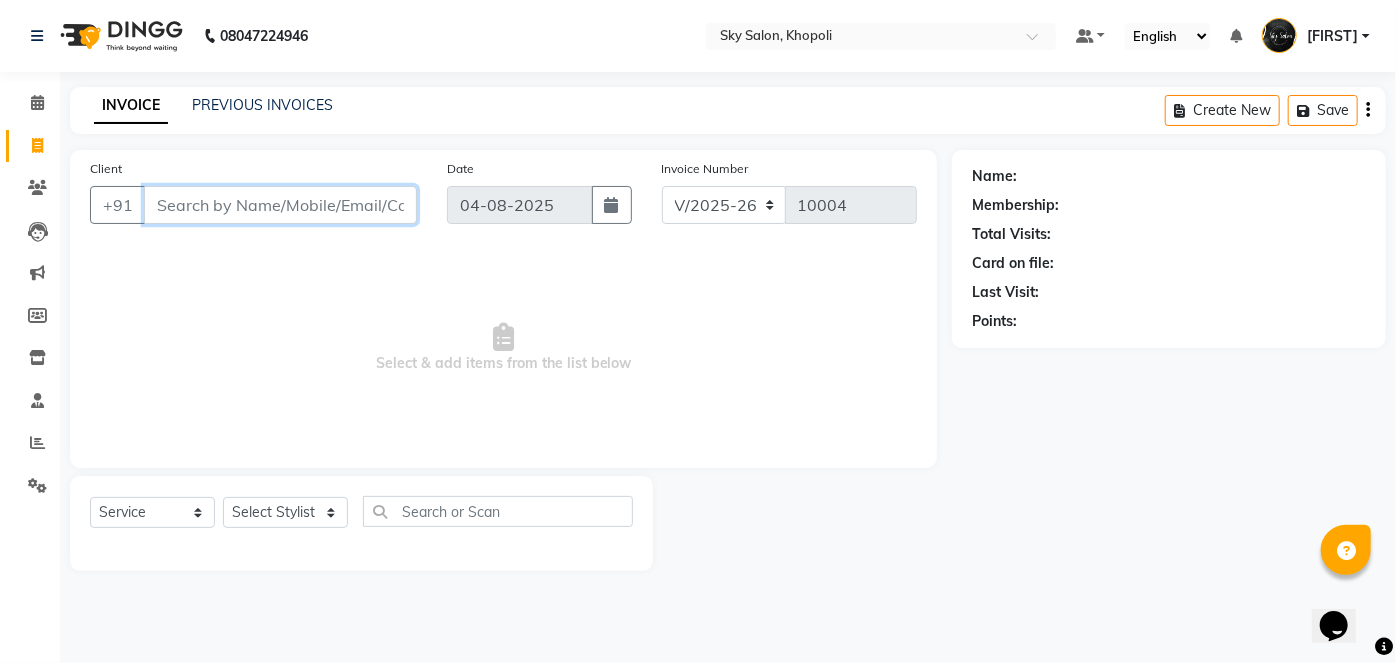 click on "Client" at bounding box center [280, 205] 